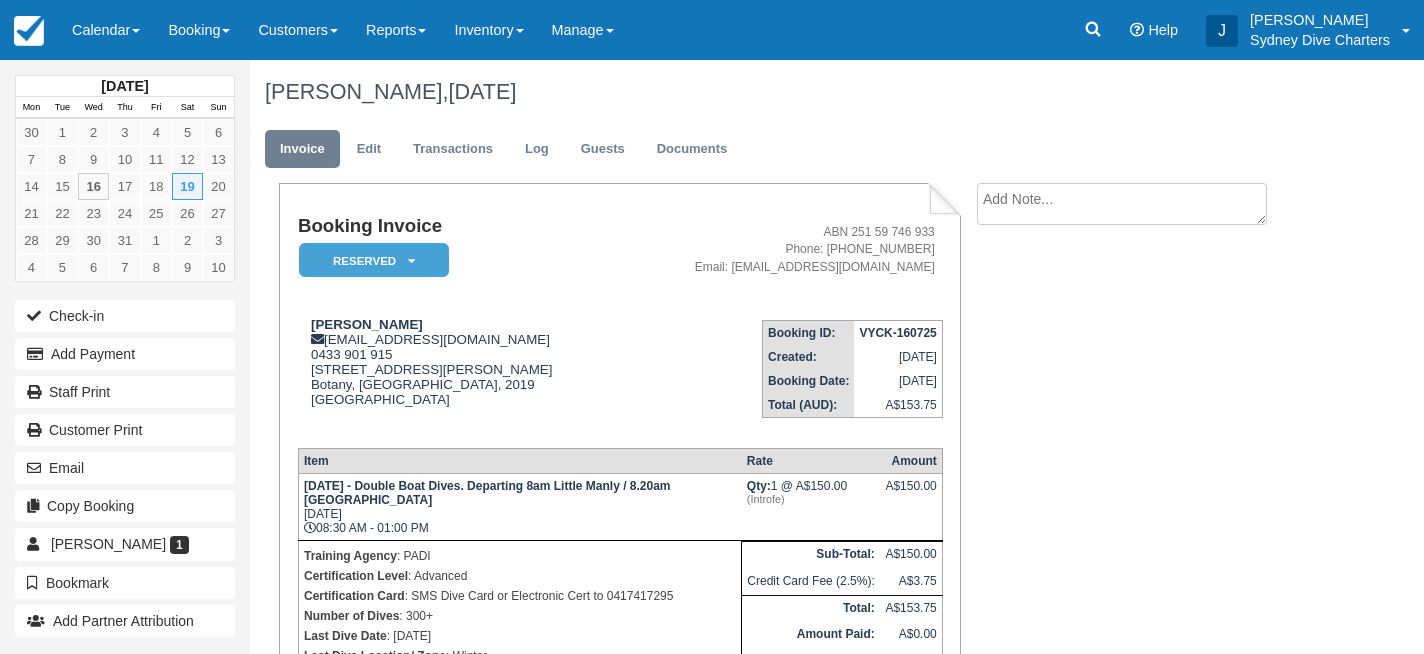 scroll, scrollTop: 0, scrollLeft: 0, axis: both 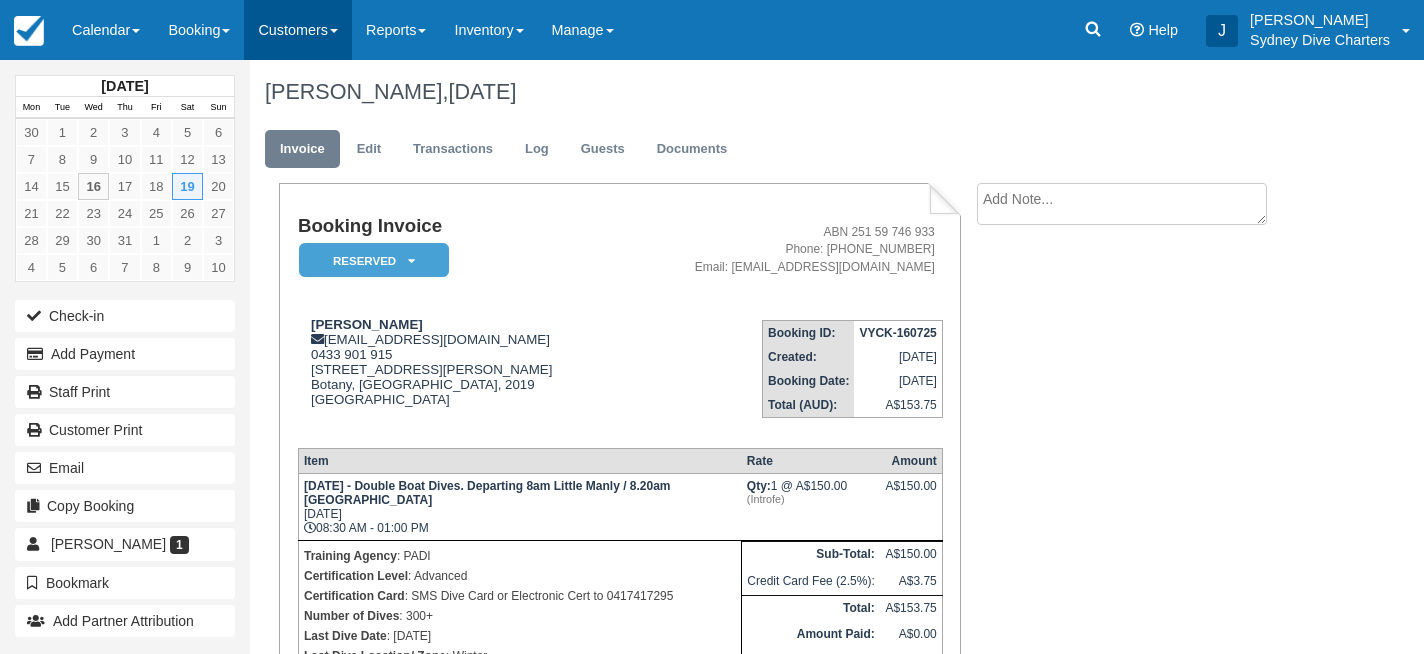 click on "Customers" at bounding box center (298, 30) 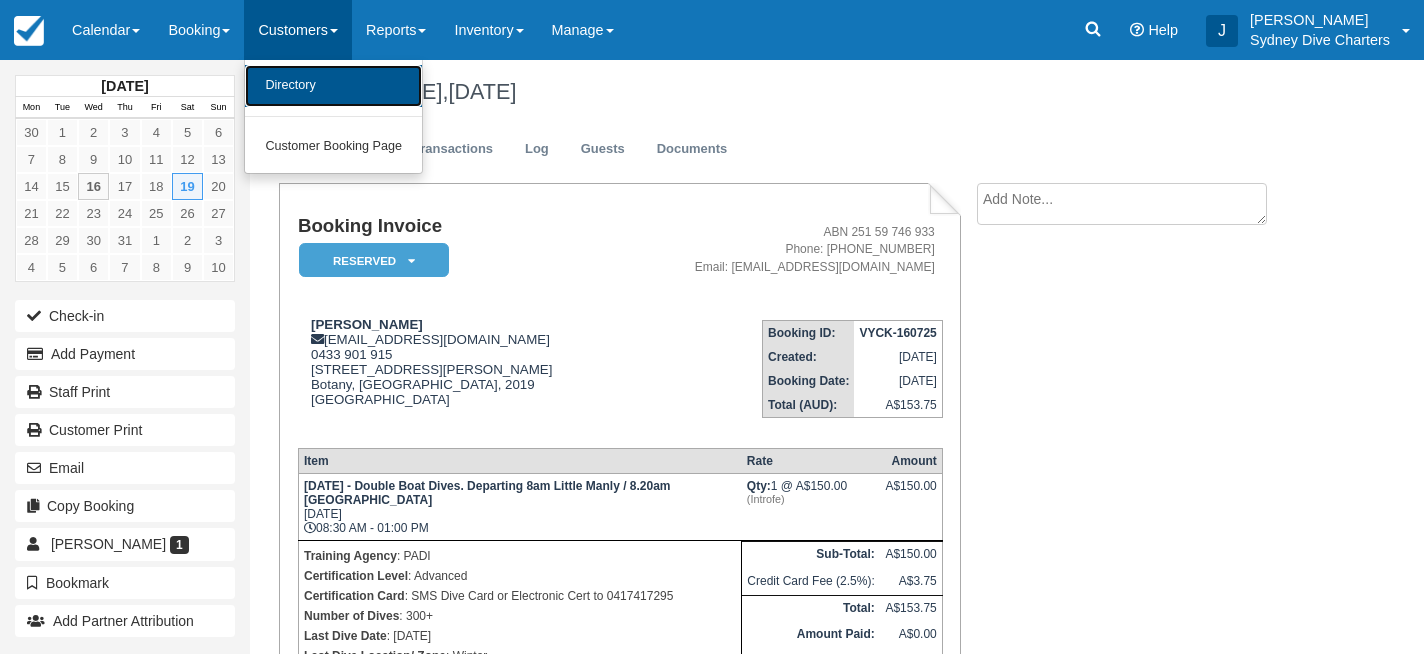 click on "Directory" at bounding box center [333, 86] 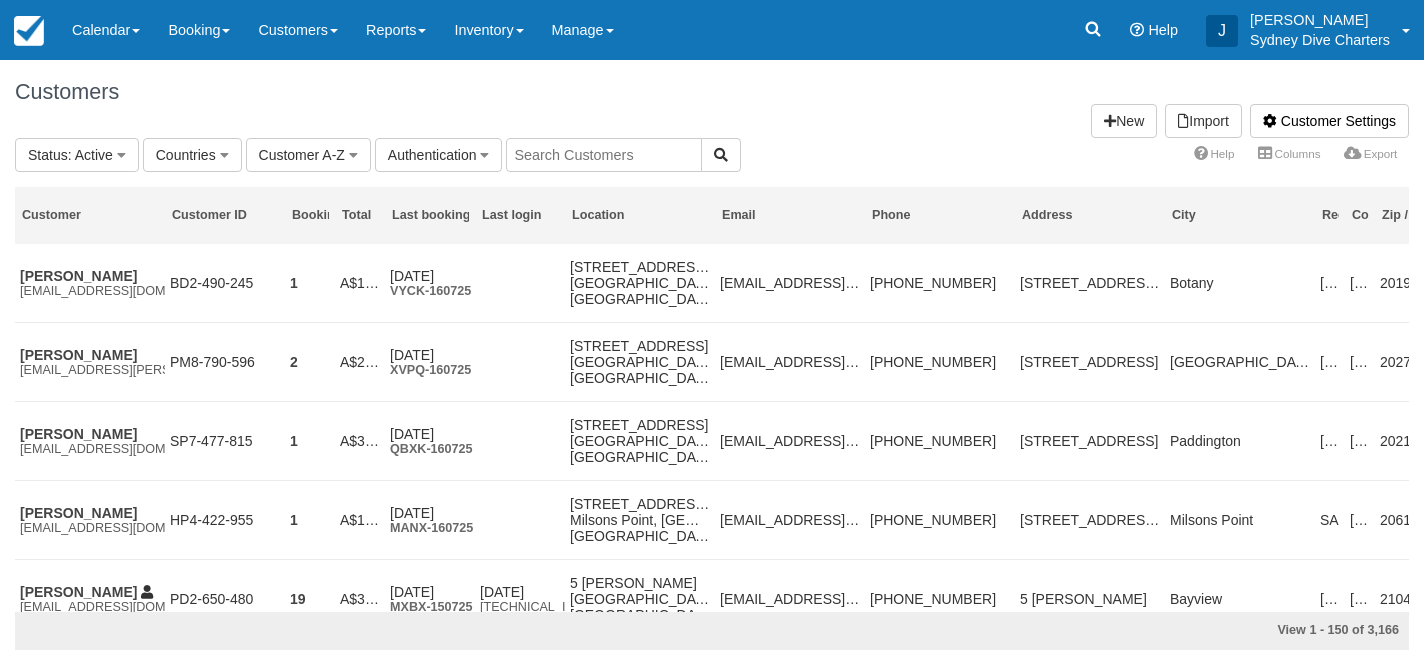 scroll, scrollTop: 0, scrollLeft: 0, axis: both 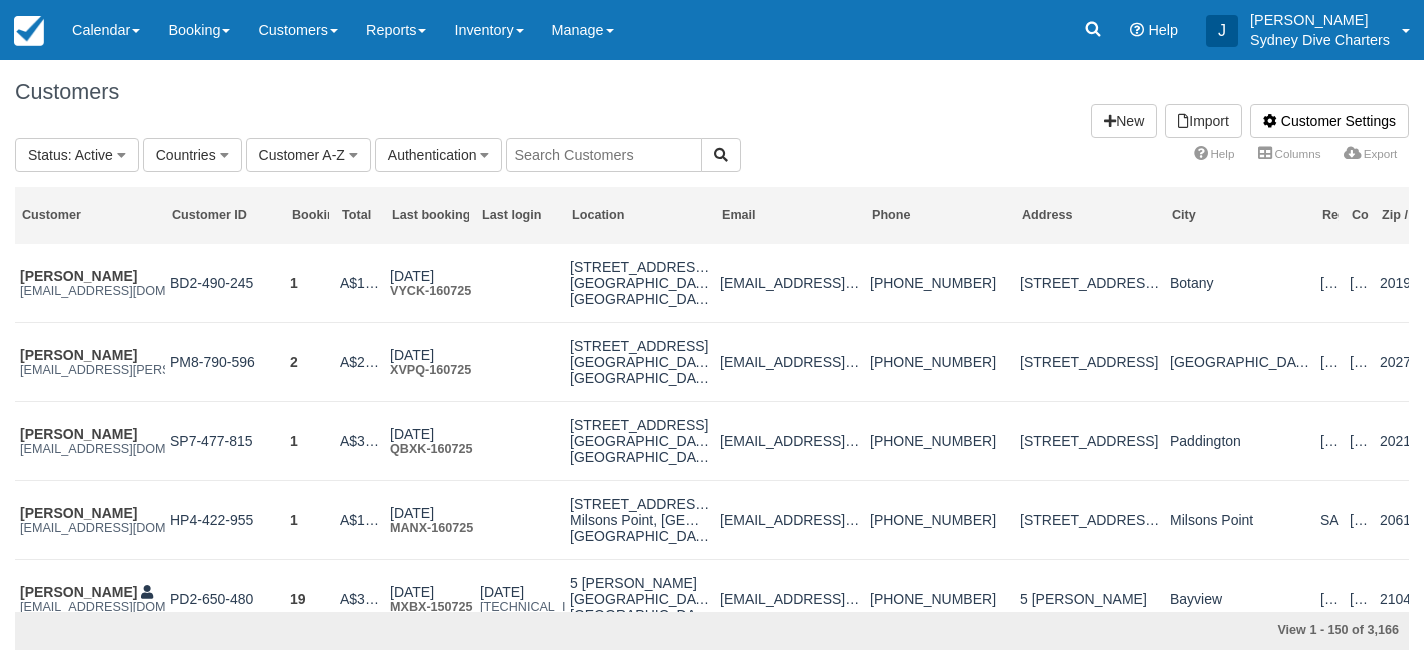 click at bounding box center (604, 155) 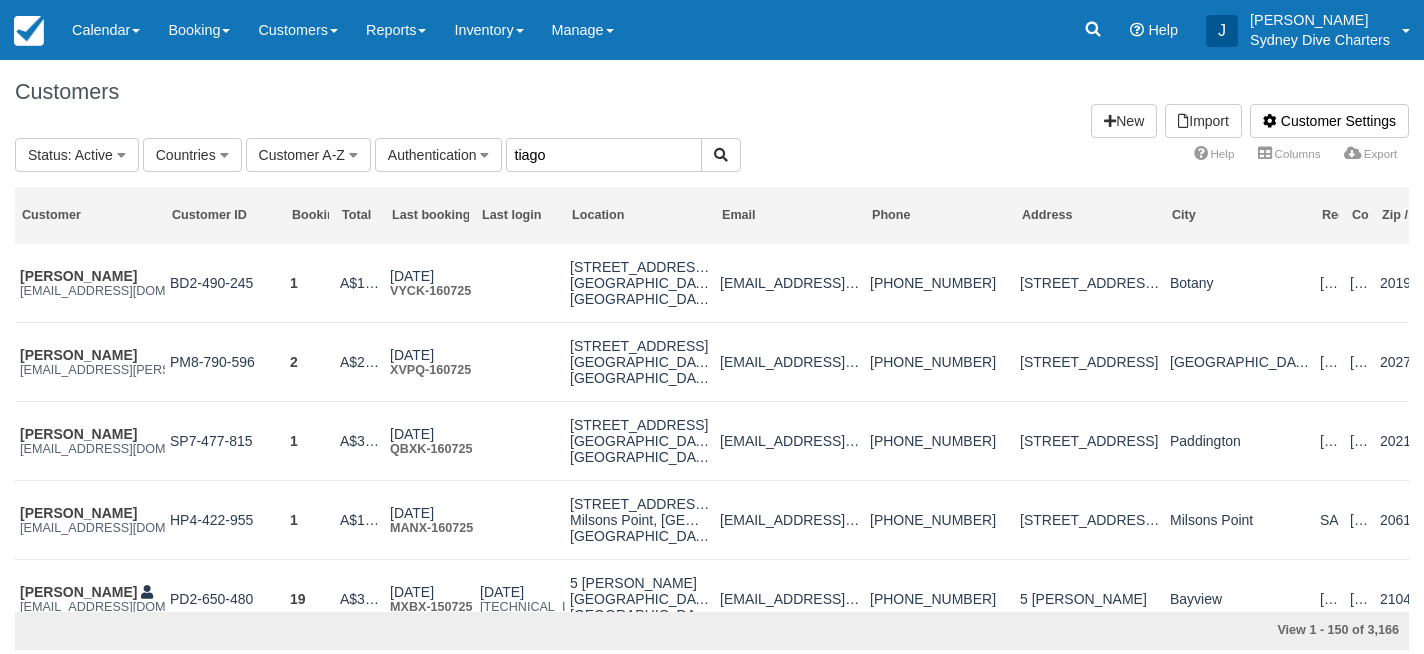 type on "tiago" 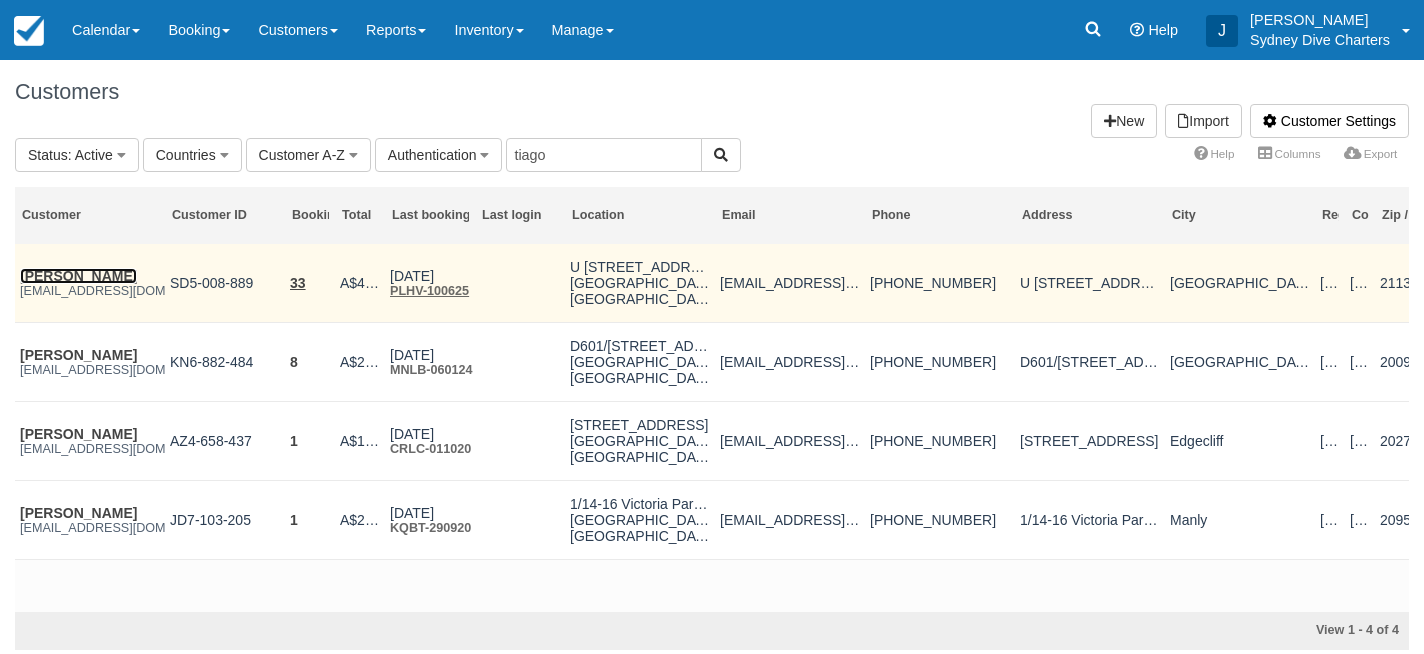 click on "[PERSON_NAME]" at bounding box center [78, 276] 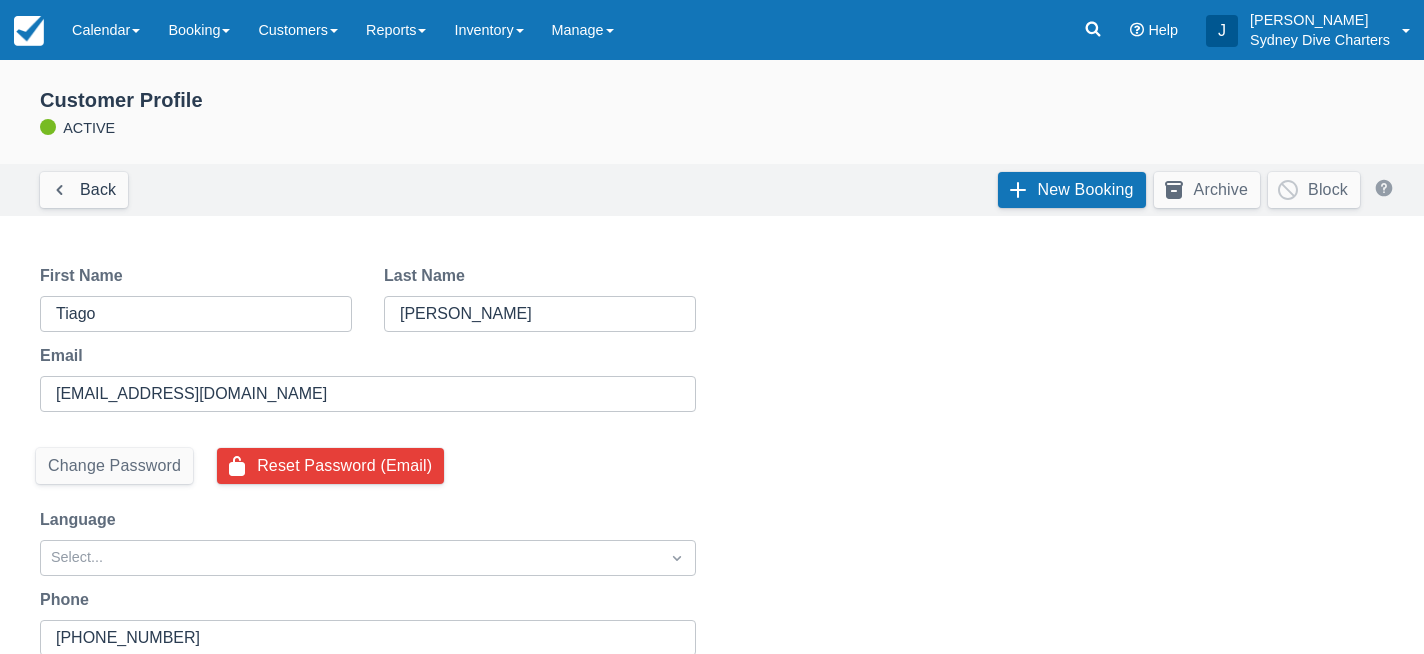 scroll, scrollTop: 0, scrollLeft: 0, axis: both 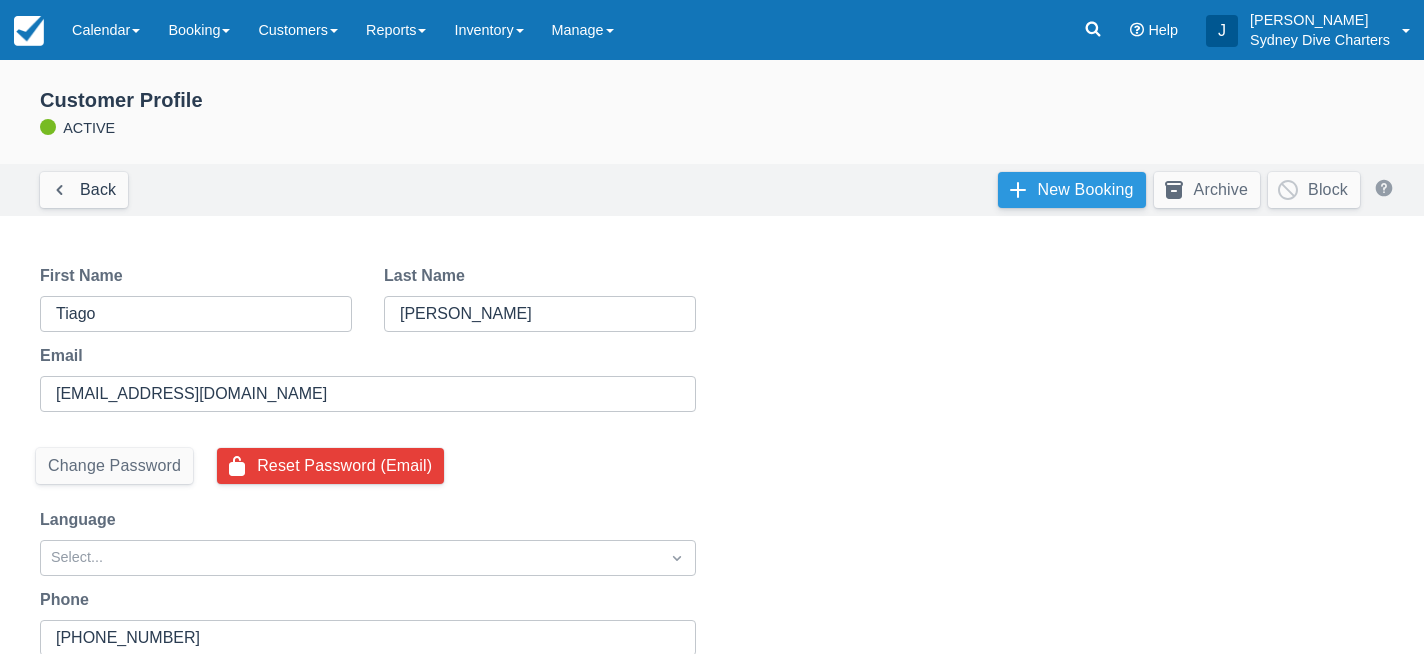 click on "New Booking" at bounding box center (1072, 190) 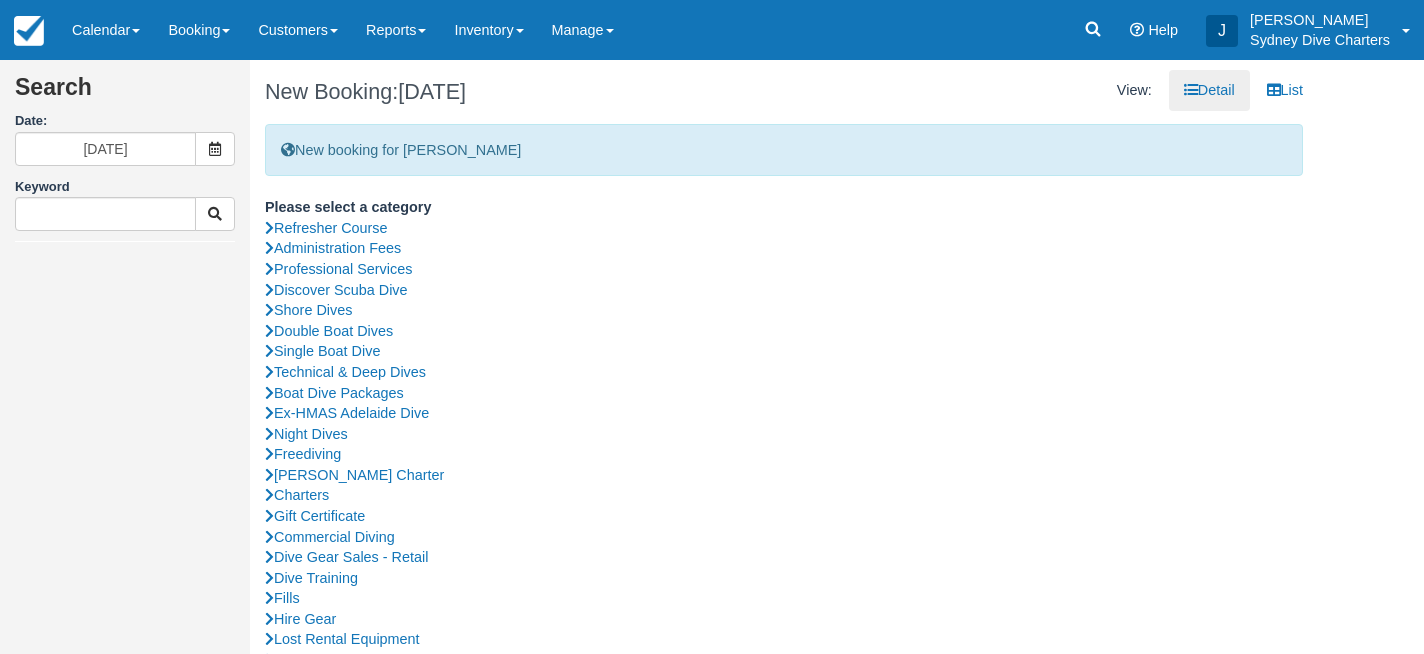 scroll, scrollTop: 0, scrollLeft: 0, axis: both 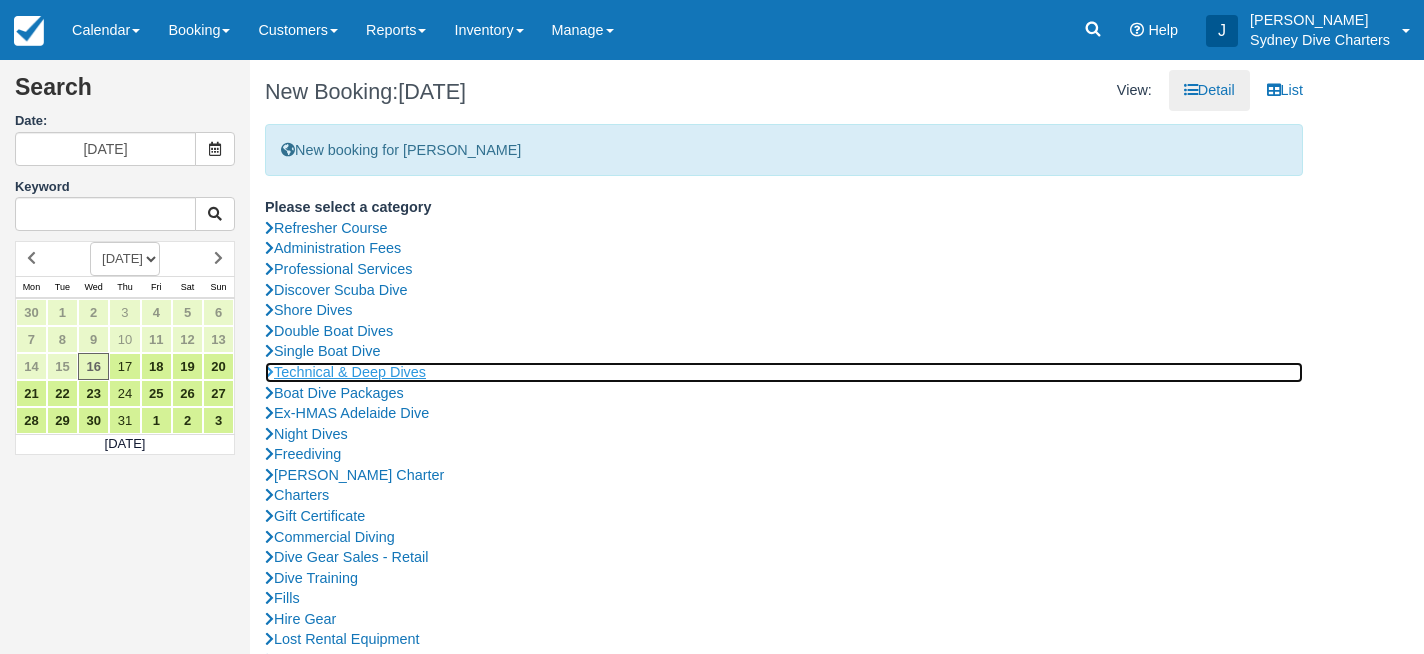 click on "Technical & Deep Dives" at bounding box center [784, 372] 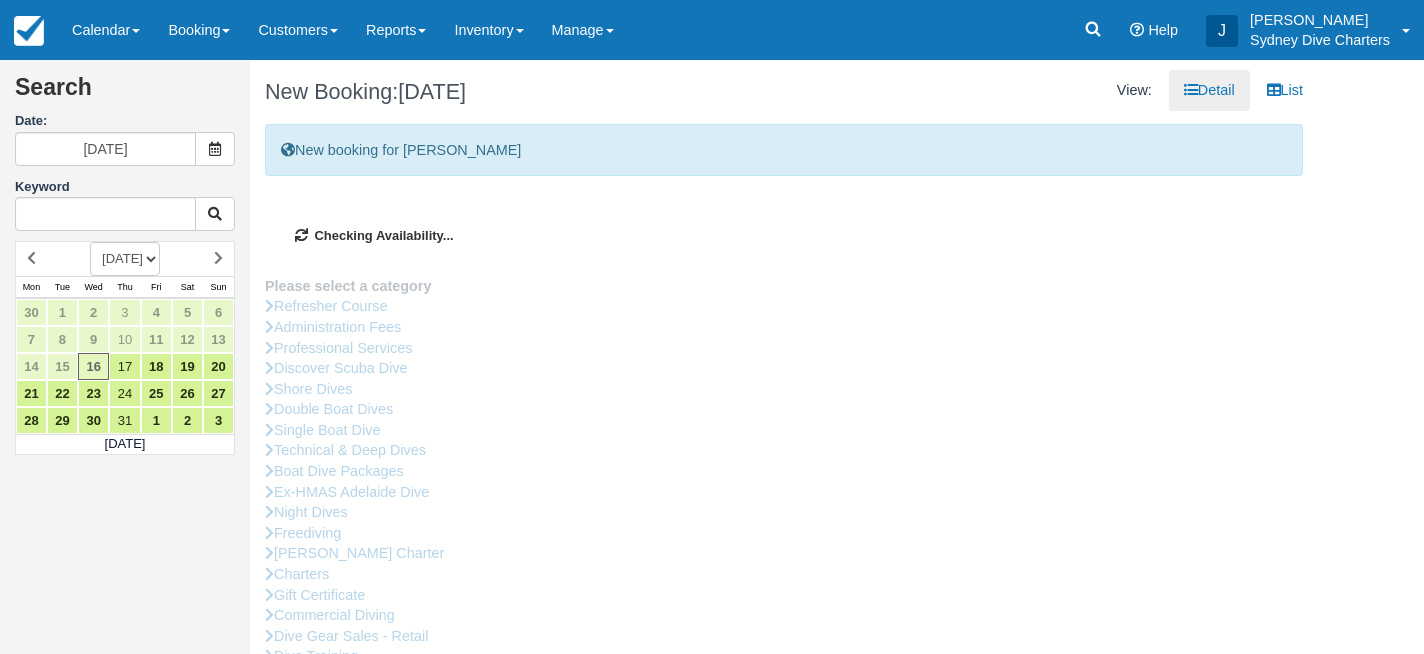 type on "18/07/2025" 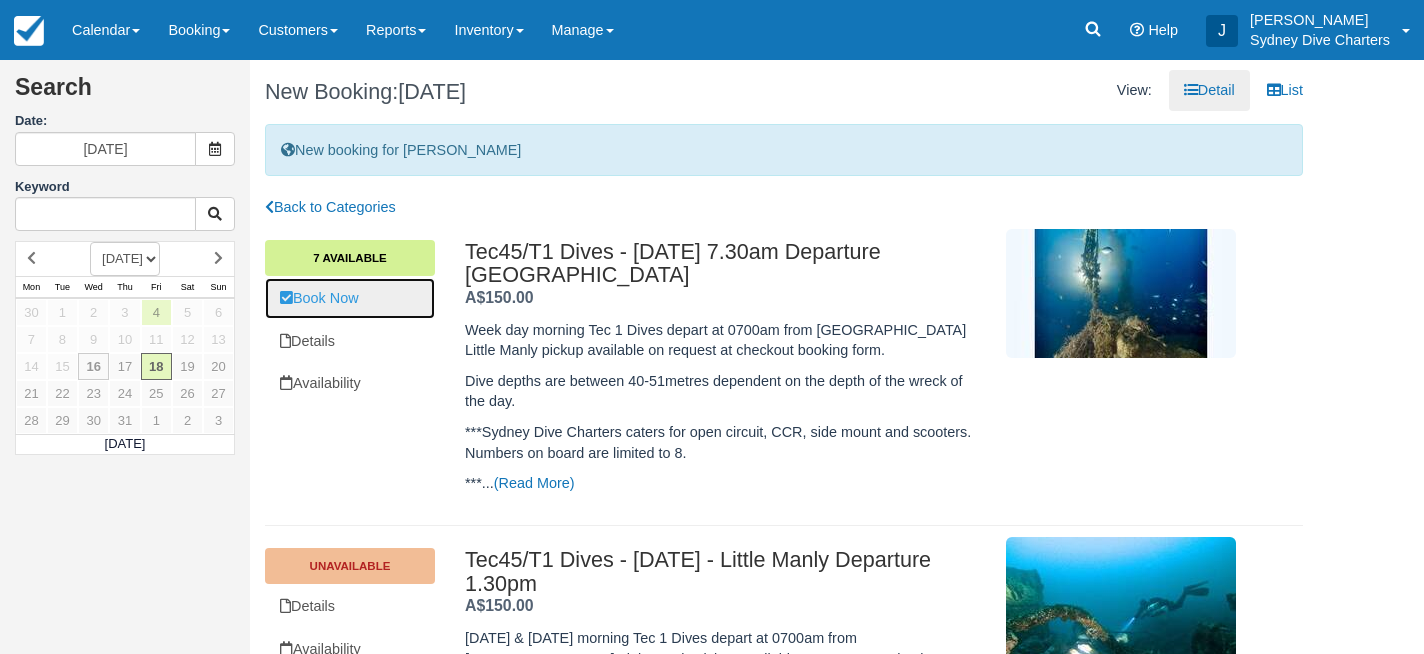 click on "Book Now" at bounding box center (350, 298) 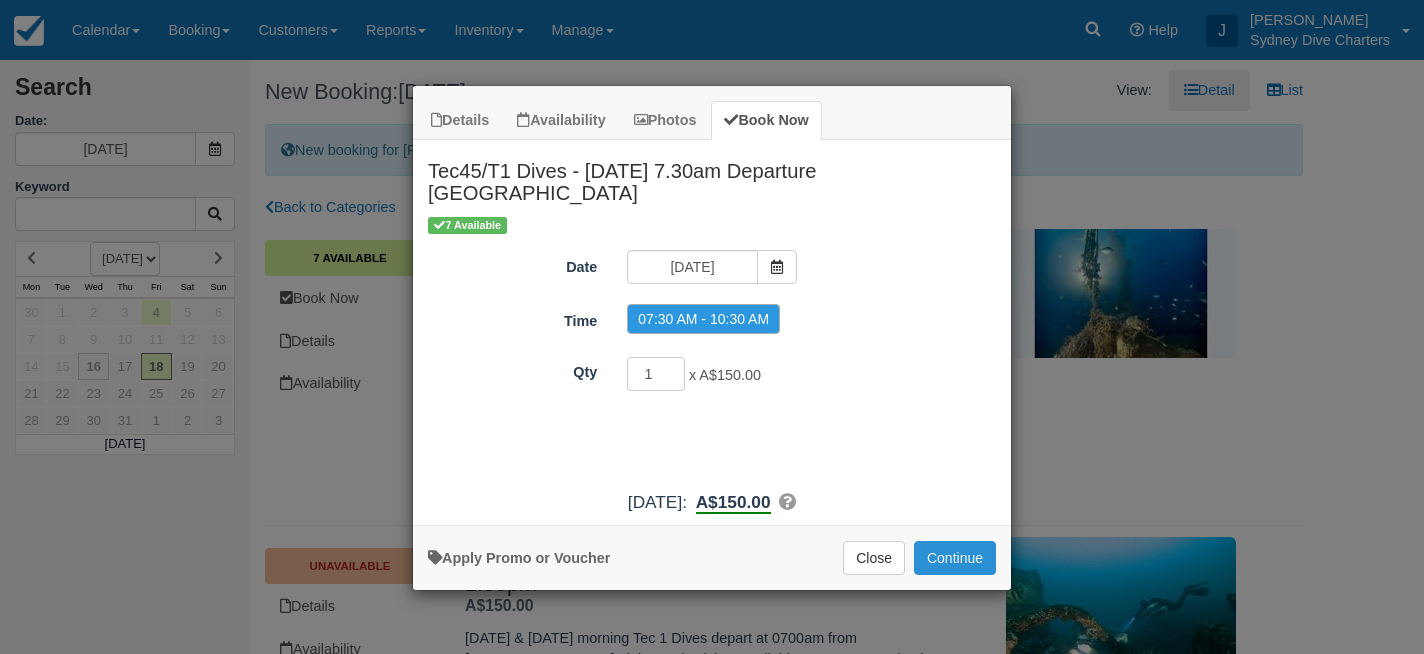 click on "Continue" at bounding box center (955, 558) 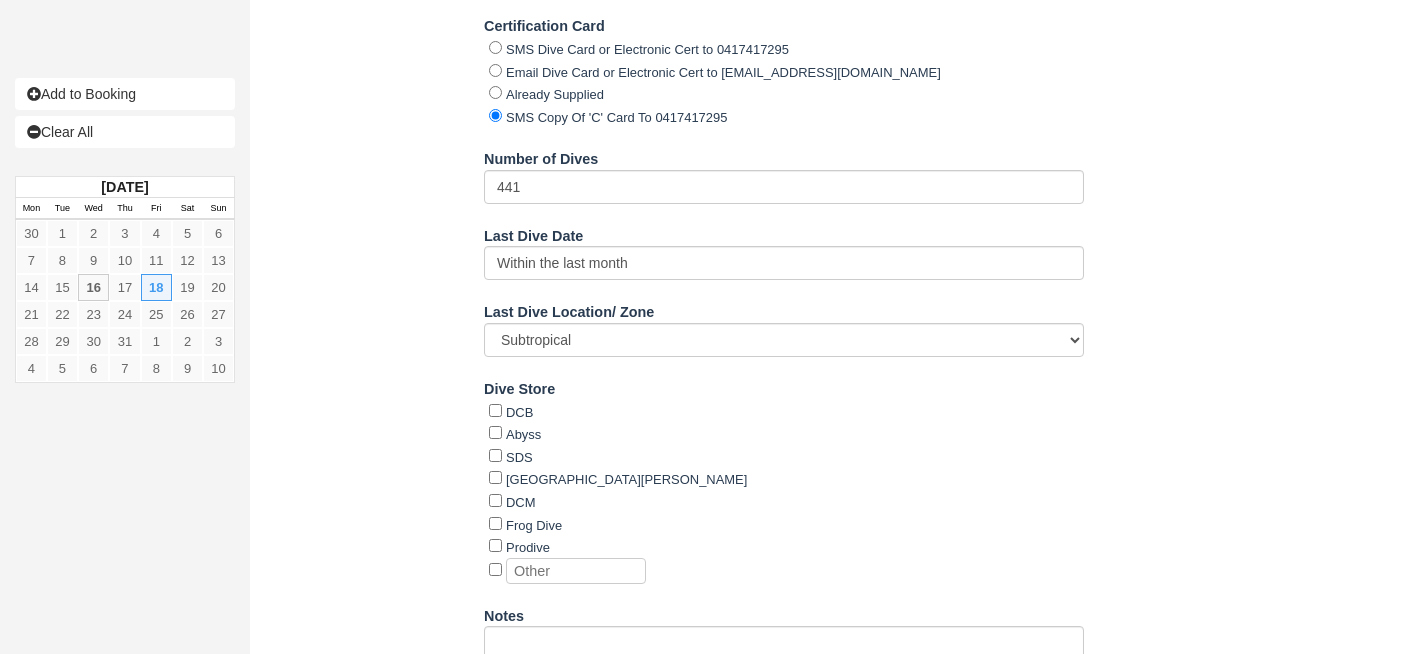 scroll, scrollTop: 2456, scrollLeft: 0, axis: vertical 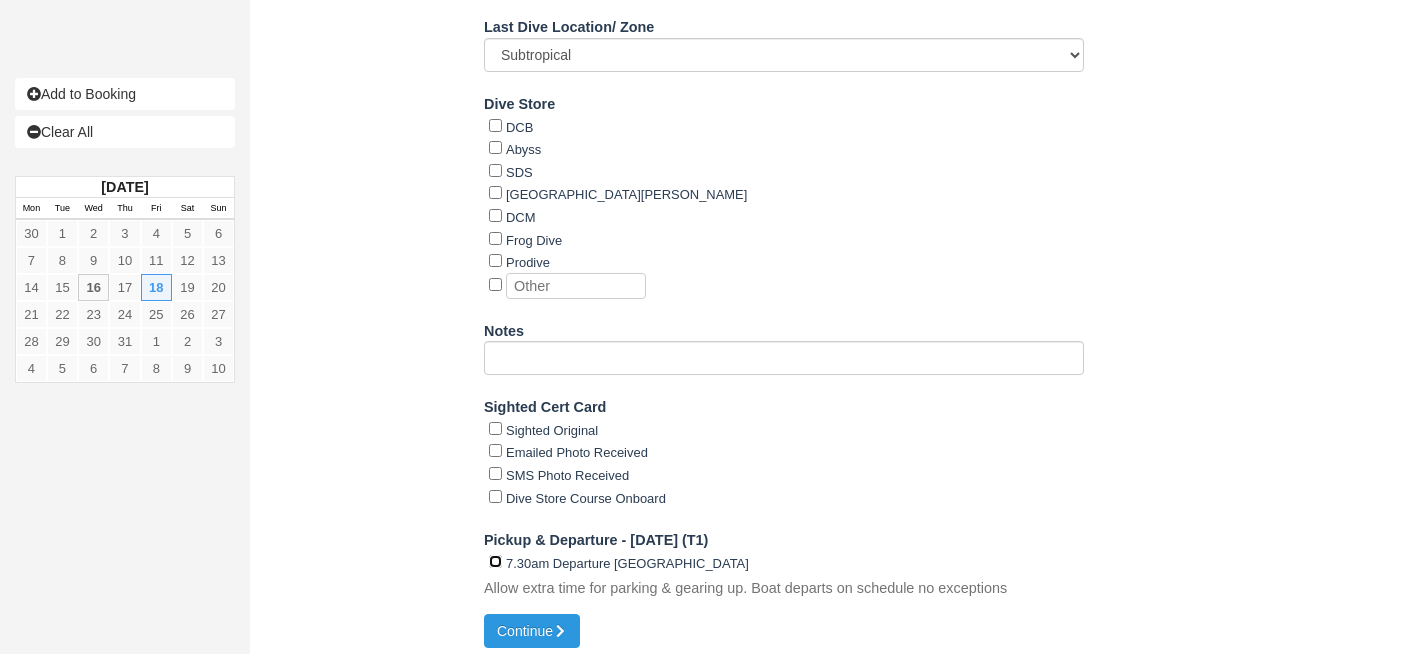 click on "7.30am Departure Rose Bay" at bounding box center [495, 561] 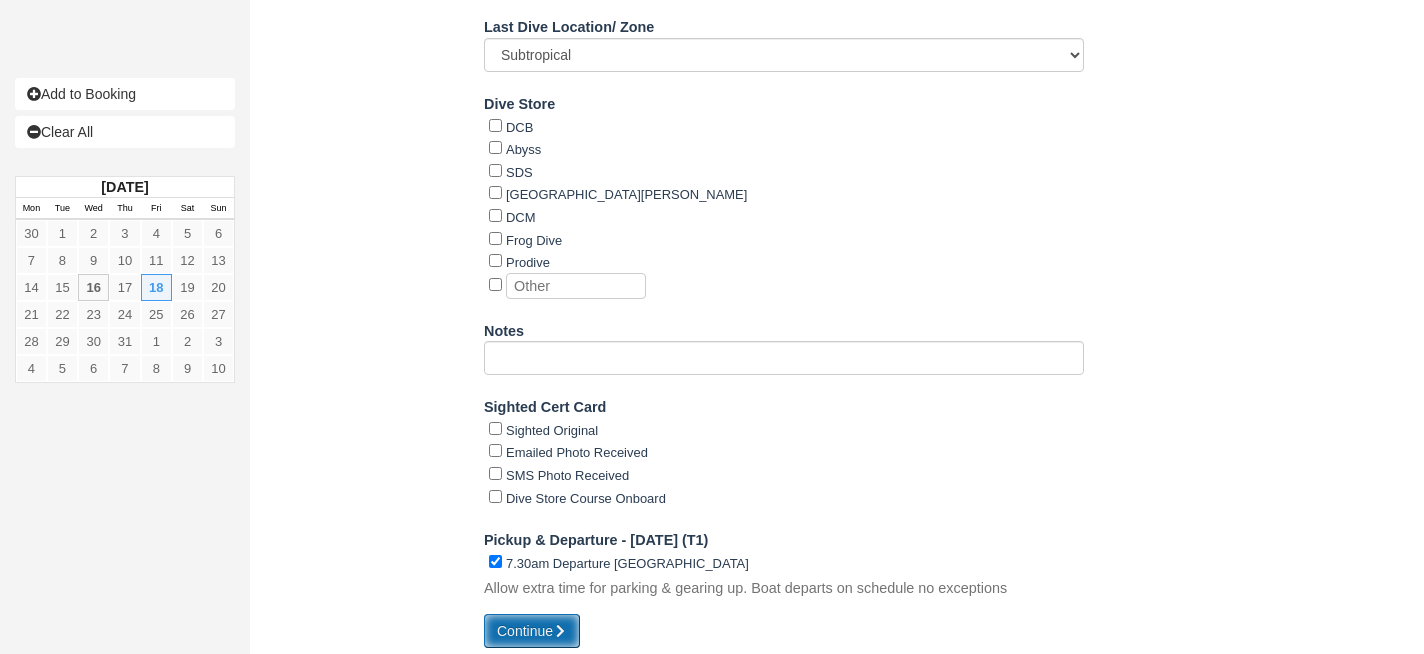 click on "Continue" at bounding box center [532, 631] 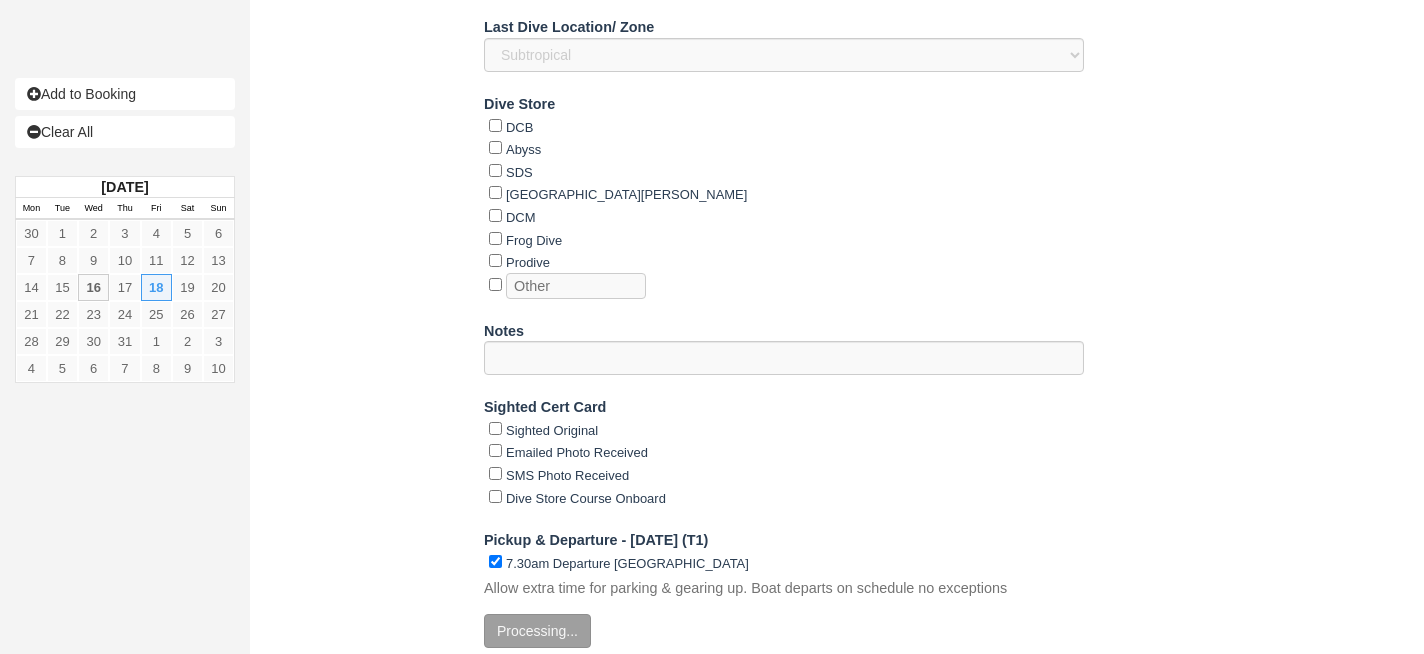 type on "[PHONE_NUMBER]" 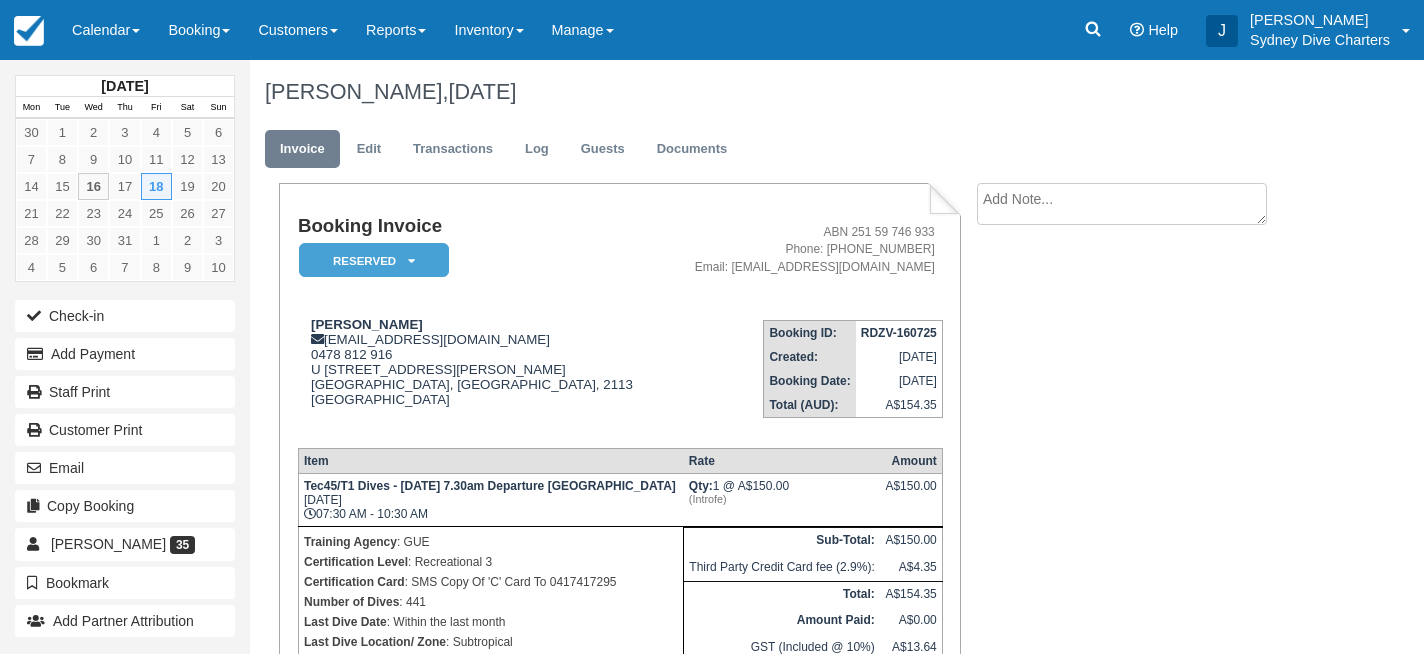 scroll, scrollTop: 0, scrollLeft: 0, axis: both 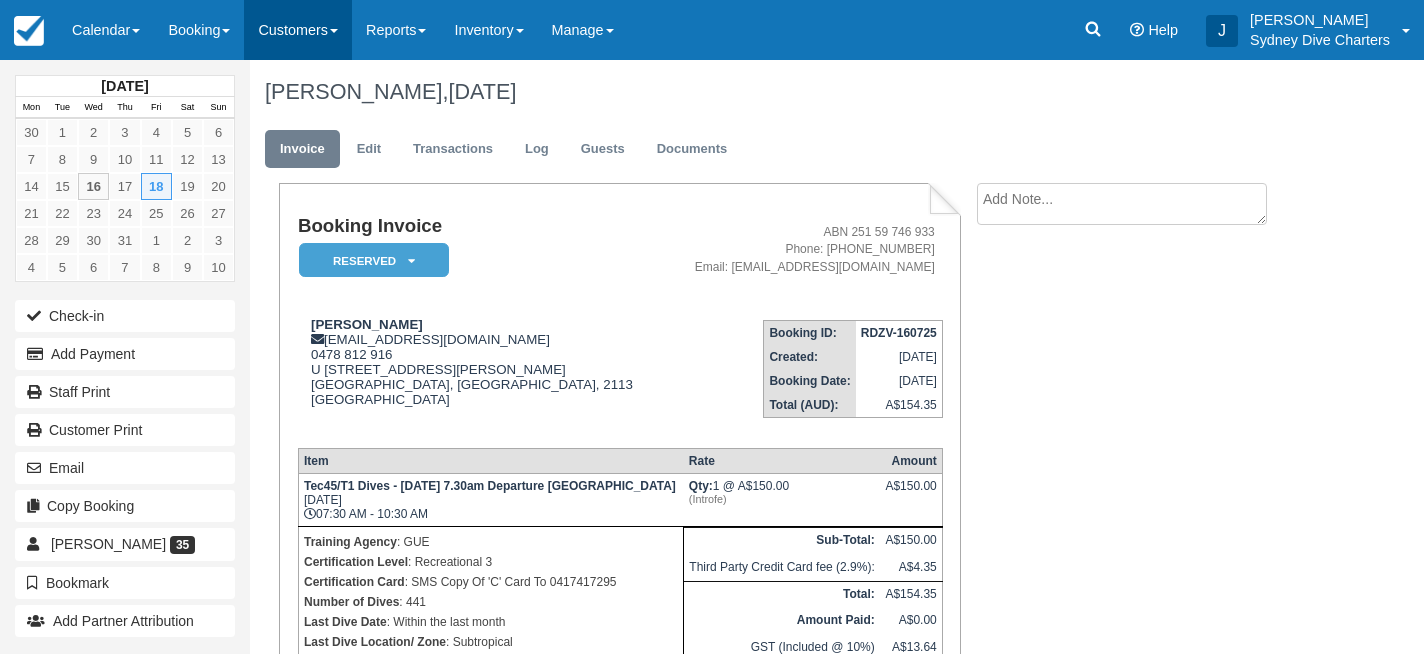 click on "Customers" at bounding box center (298, 30) 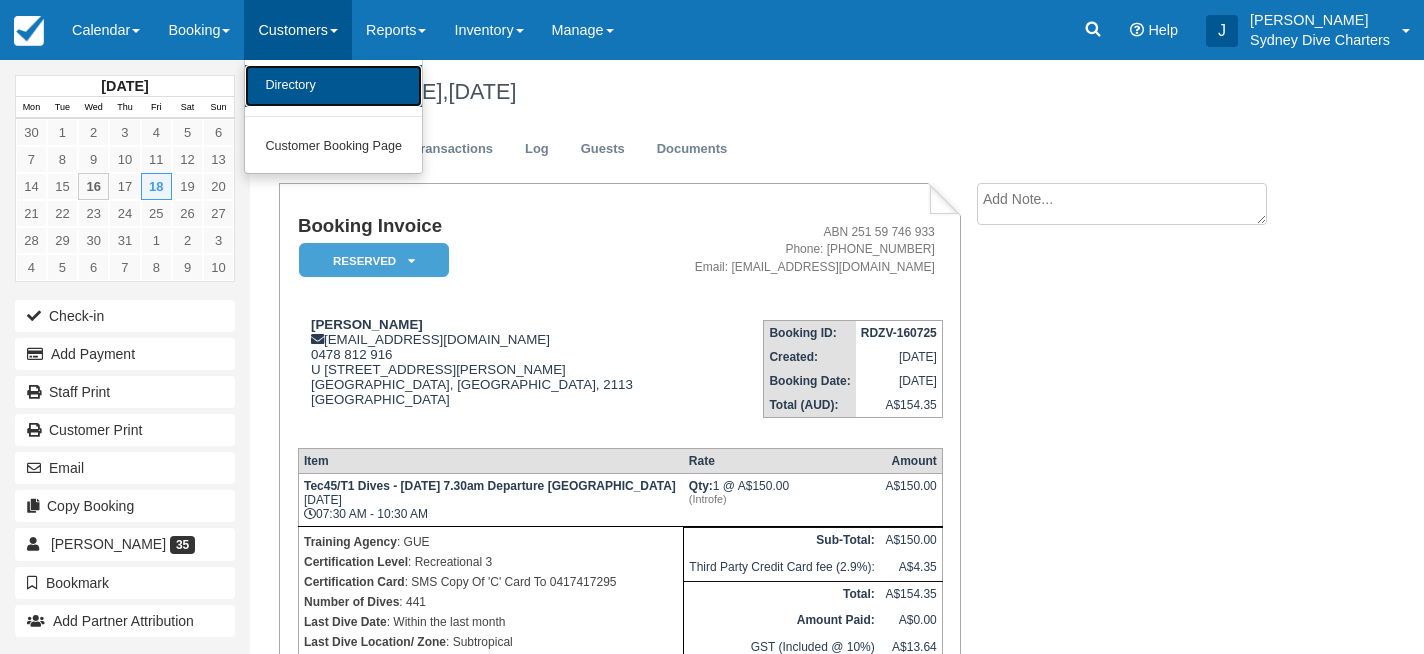 click on "Directory" at bounding box center (333, 86) 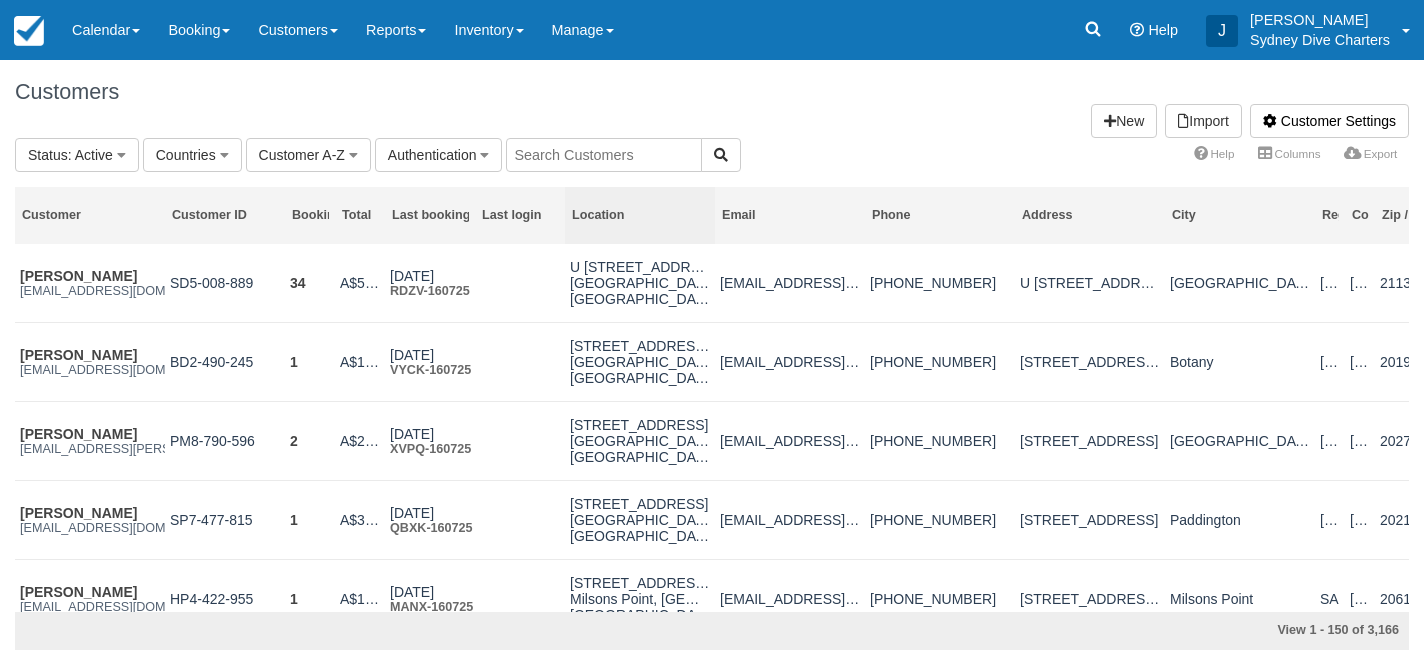 scroll, scrollTop: 0, scrollLeft: 0, axis: both 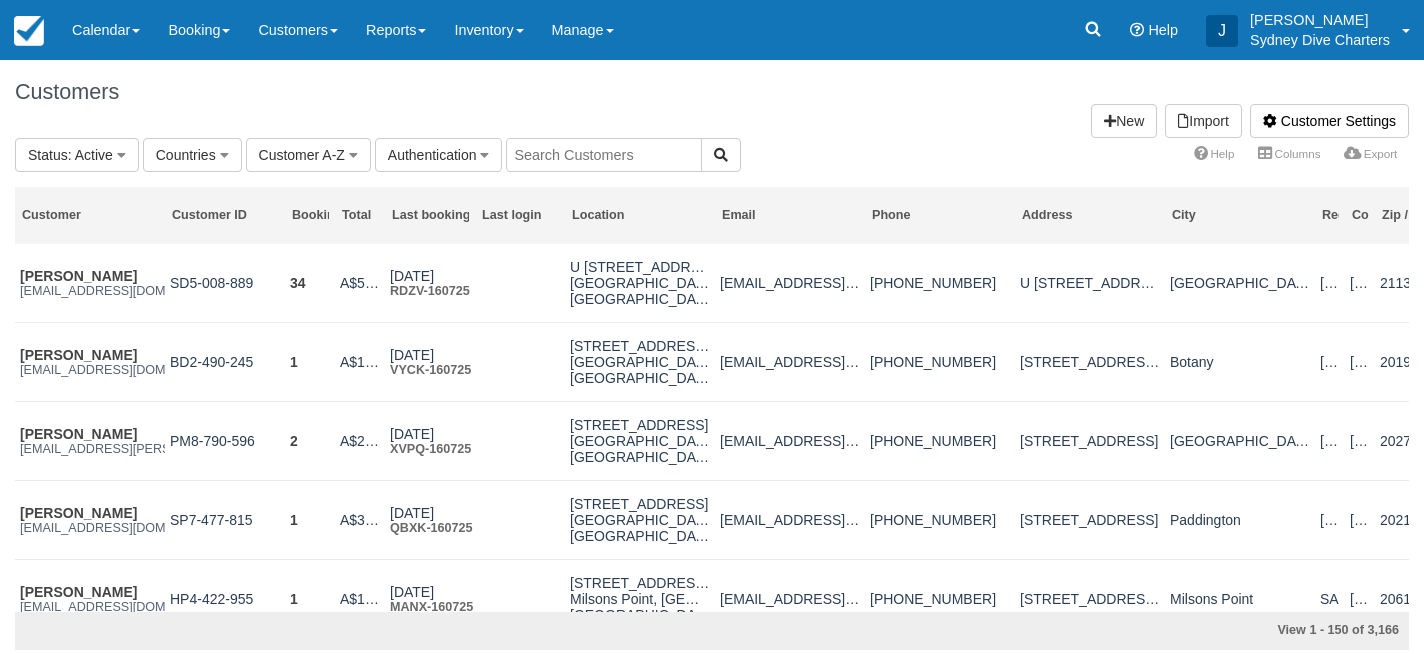 click at bounding box center [604, 155] 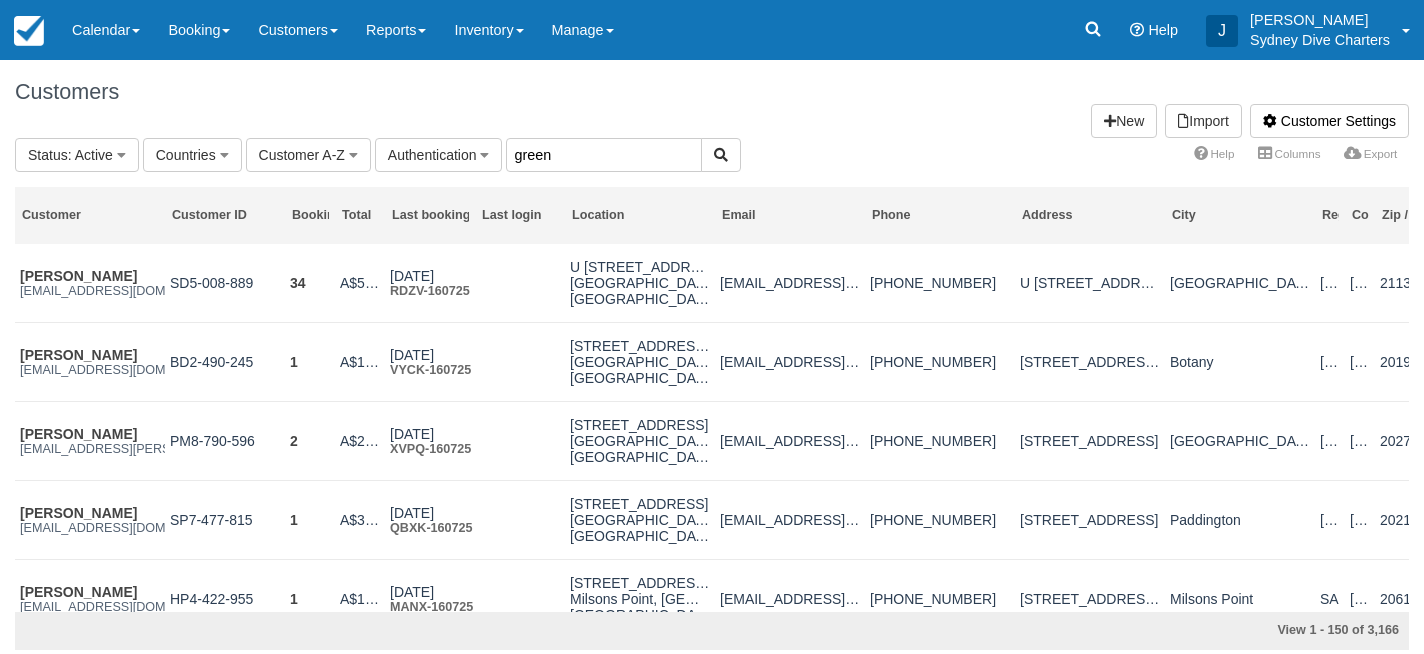 type on "green" 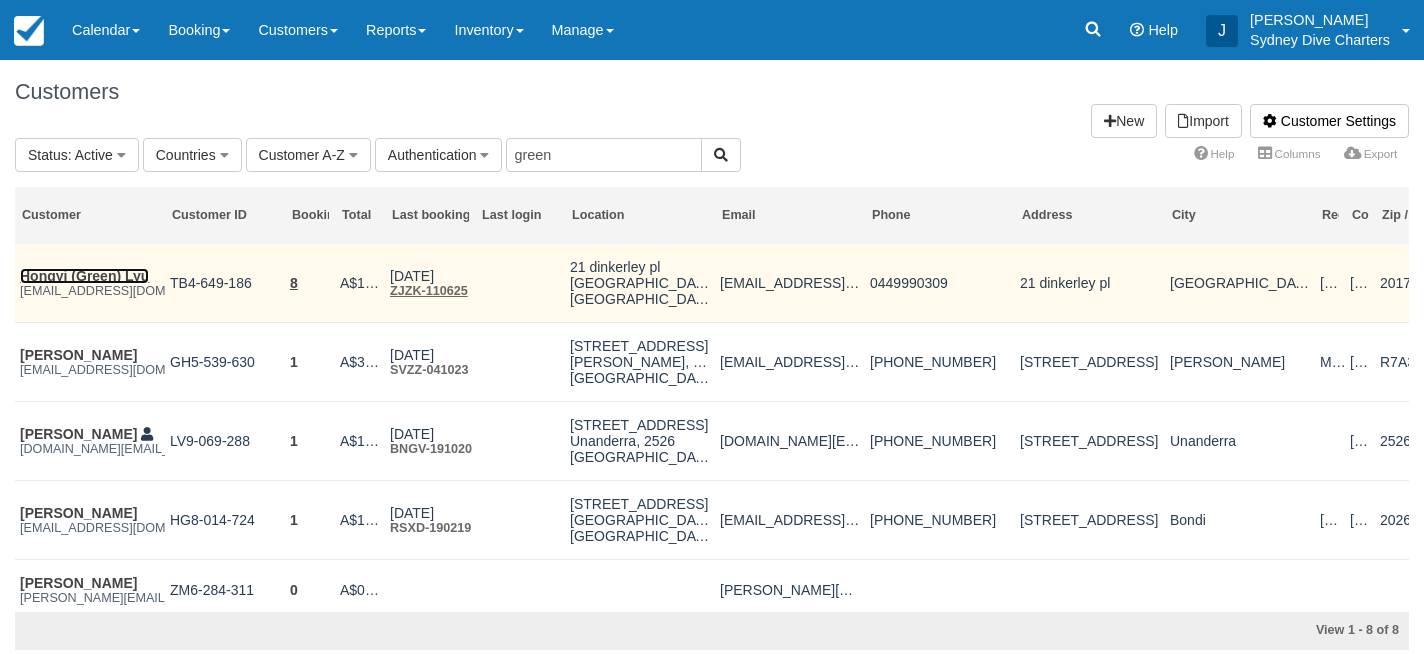click on "Hongyi (Green) Lyu" at bounding box center (84, 276) 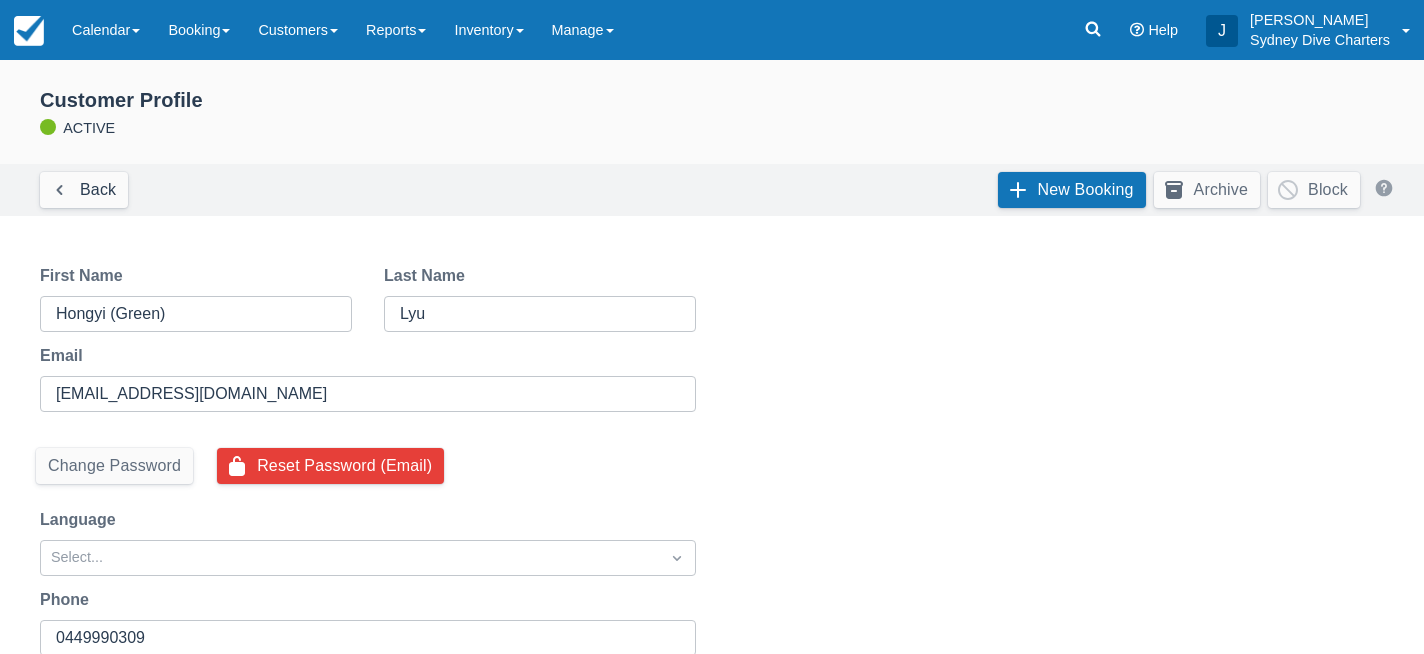 scroll, scrollTop: 0, scrollLeft: 0, axis: both 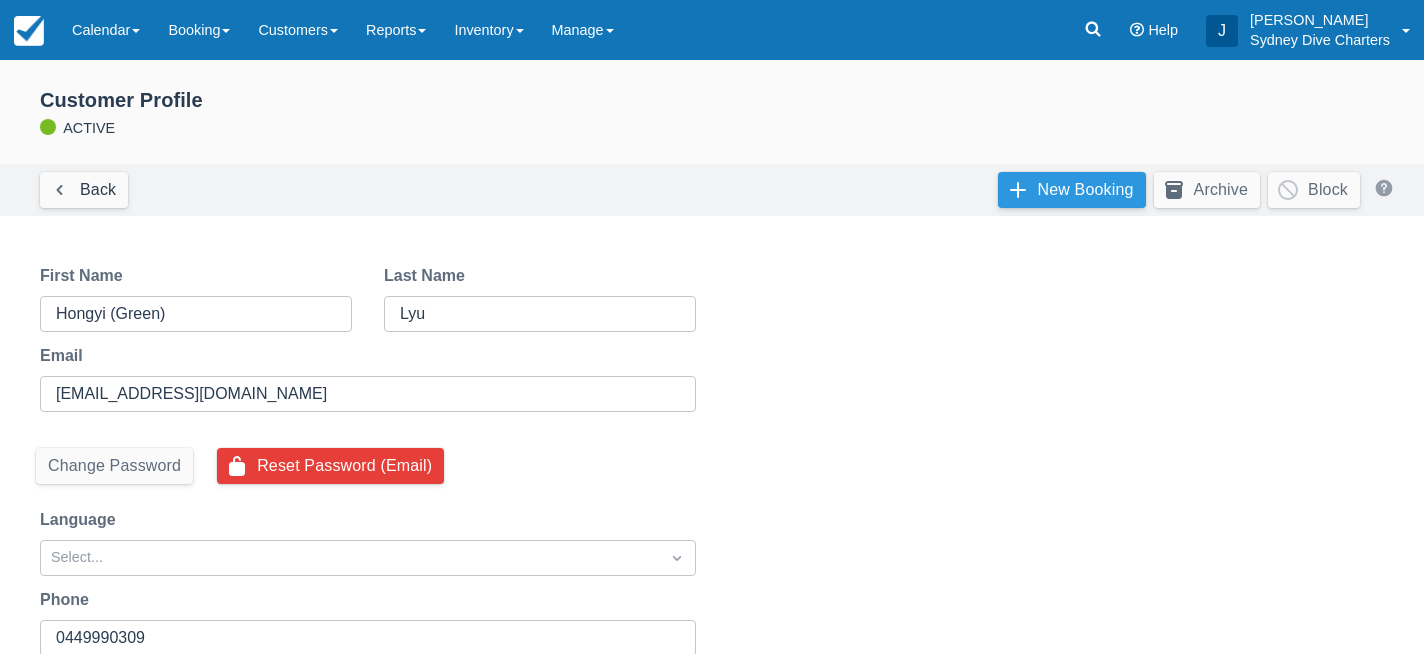 click on "New Booking" at bounding box center (1072, 190) 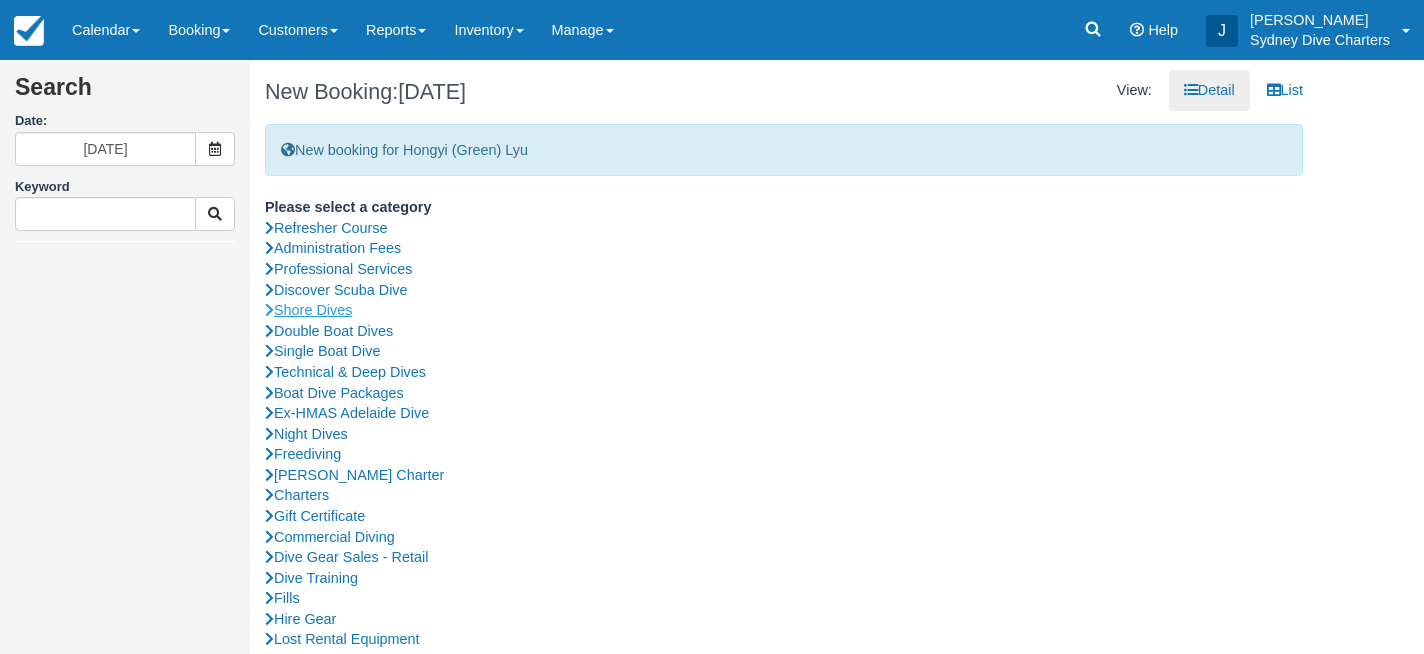 scroll, scrollTop: 0, scrollLeft: 0, axis: both 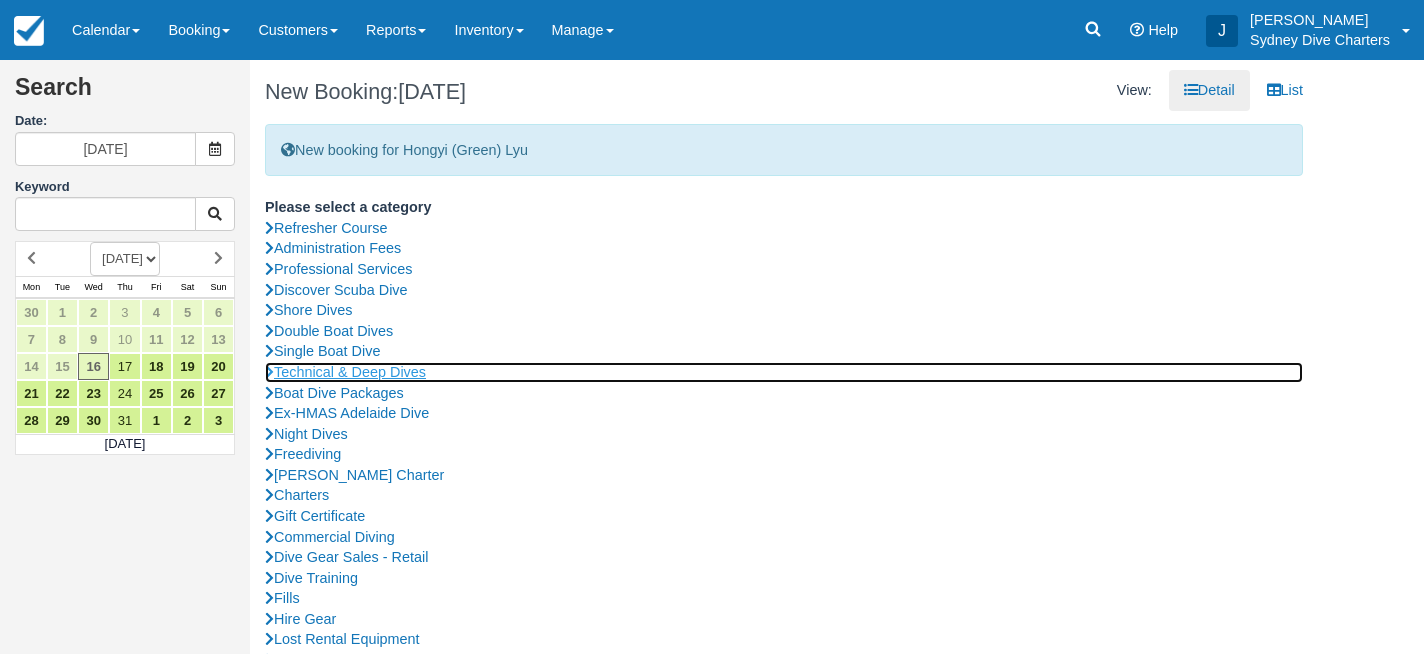 click on "Technical & Deep Dives" at bounding box center [784, 372] 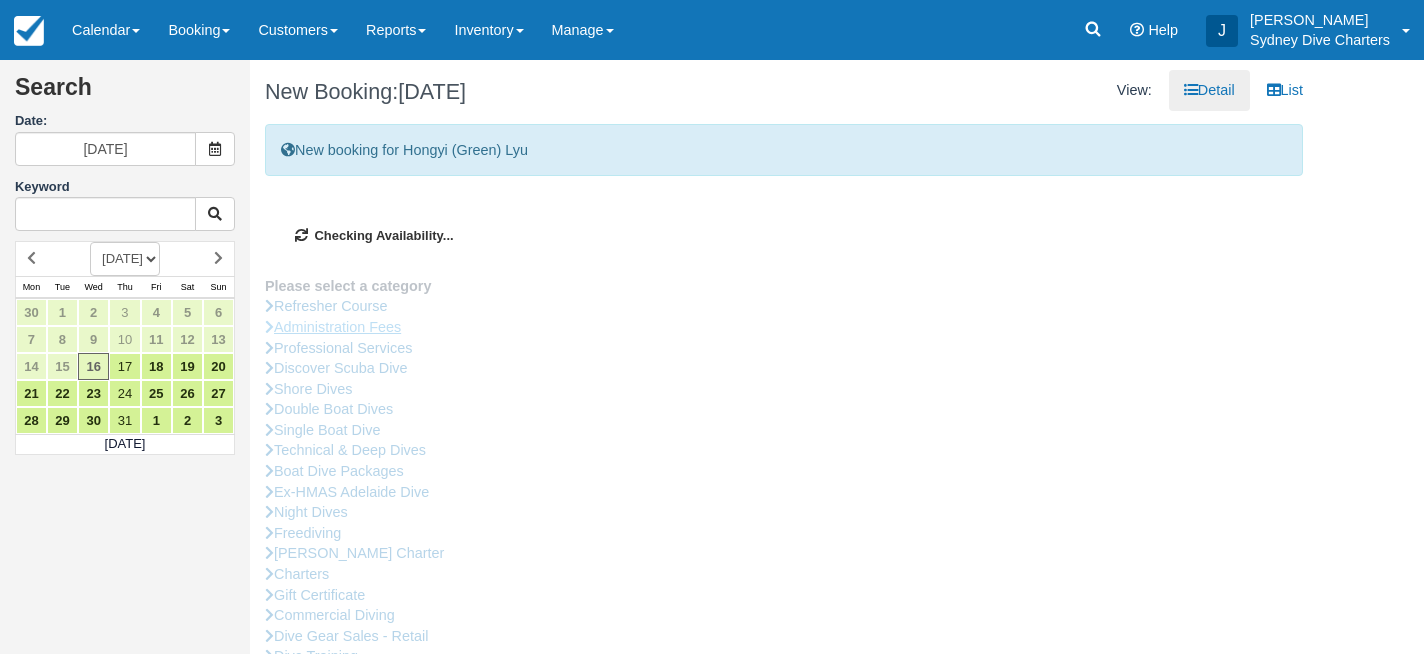 type on "18/07/2025" 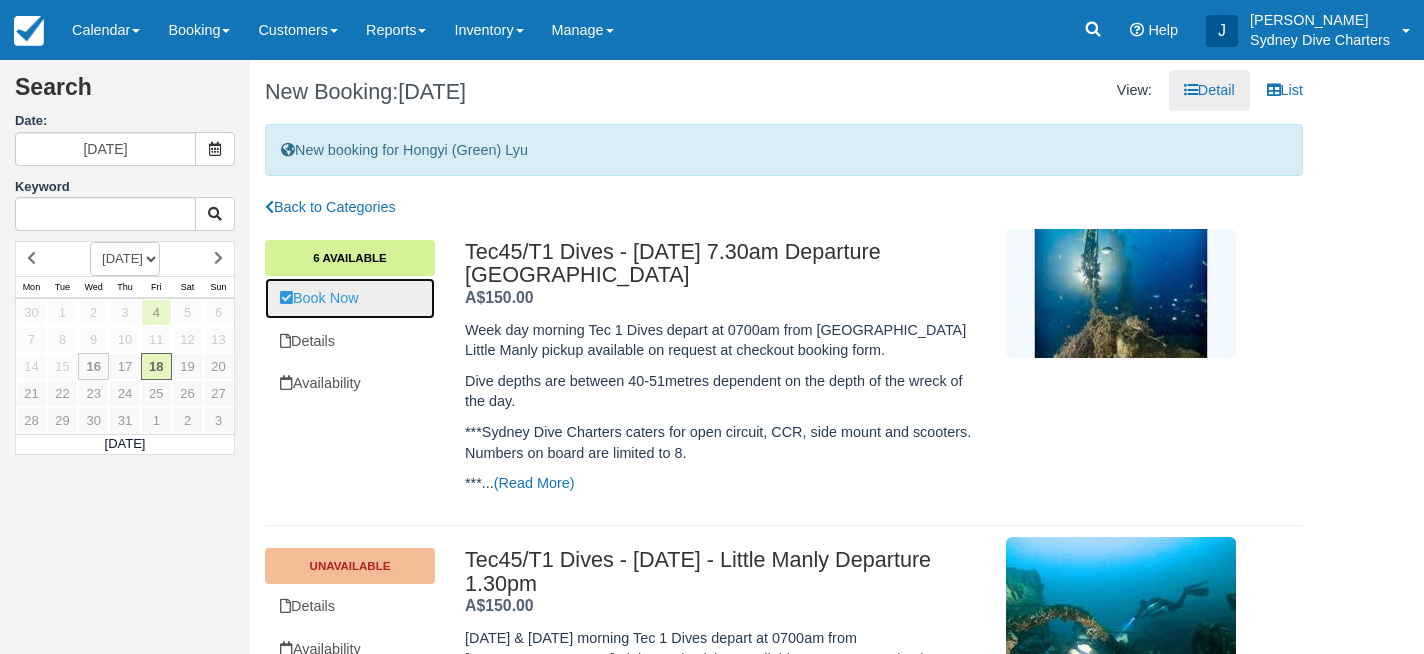 click on "Book Now" at bounding box center [350, 298] 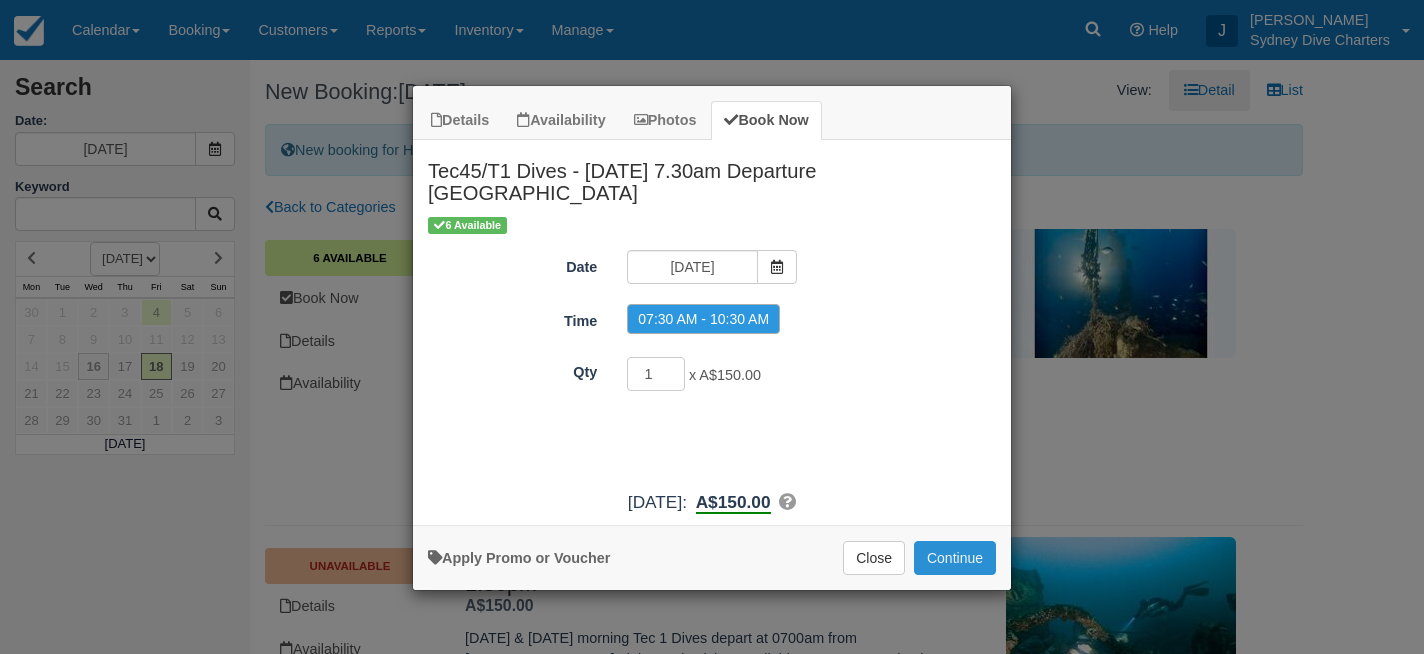 click on "Continue" at bounding box center (955, 558) 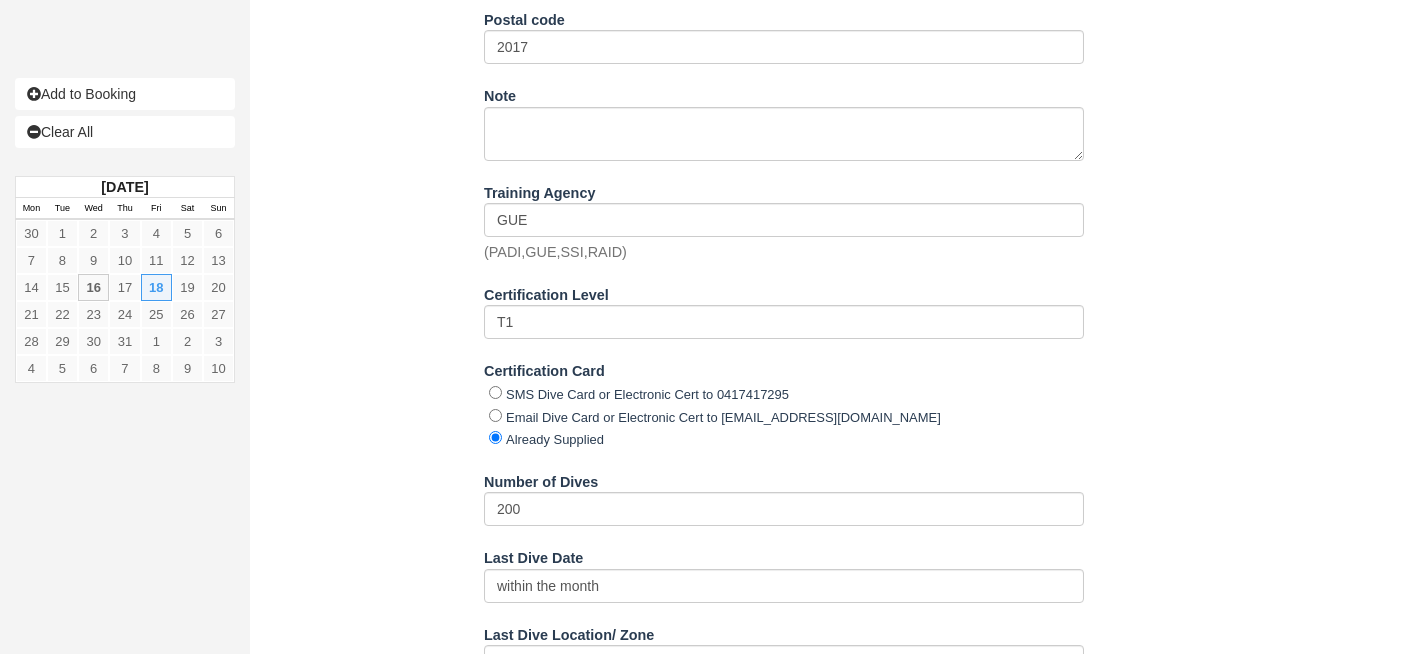 scroll, scrollTop: 2434, scrollLeft: 0, axis: vertical 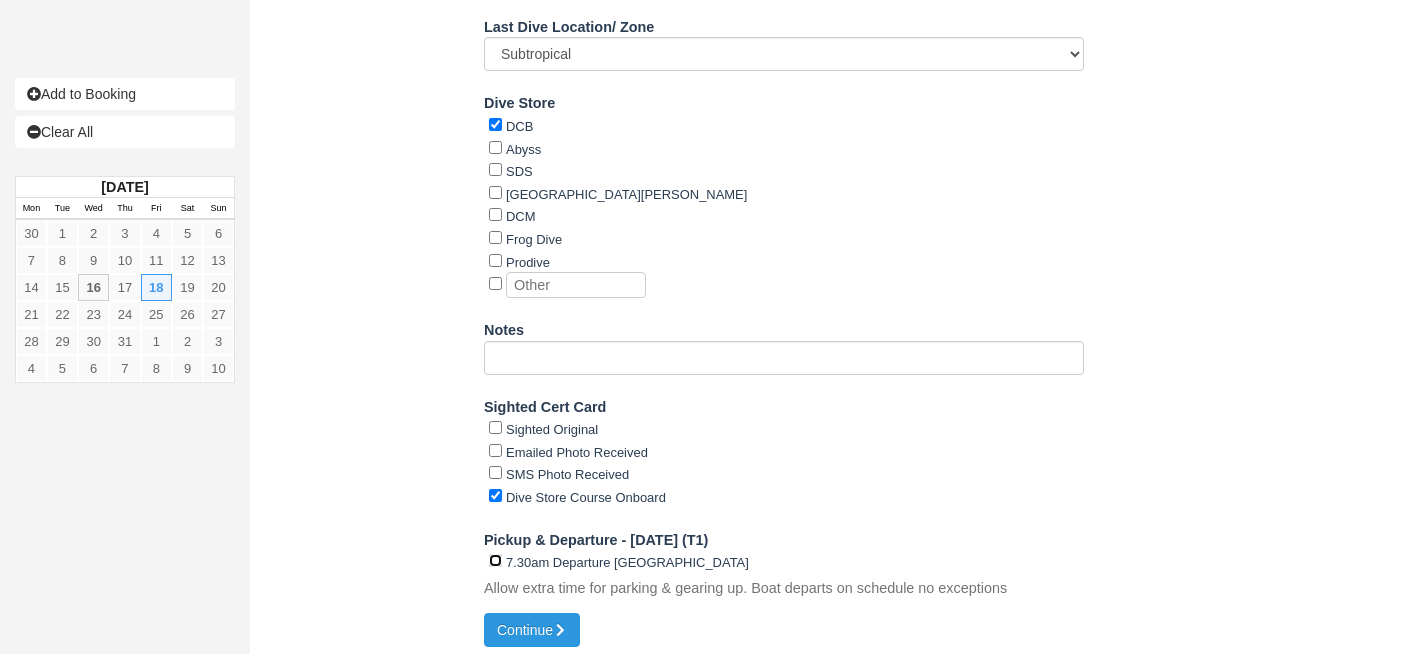 click on "7.30am Departure [GEOGRAPHIC_DATA]" at bounding box center [495, 560] 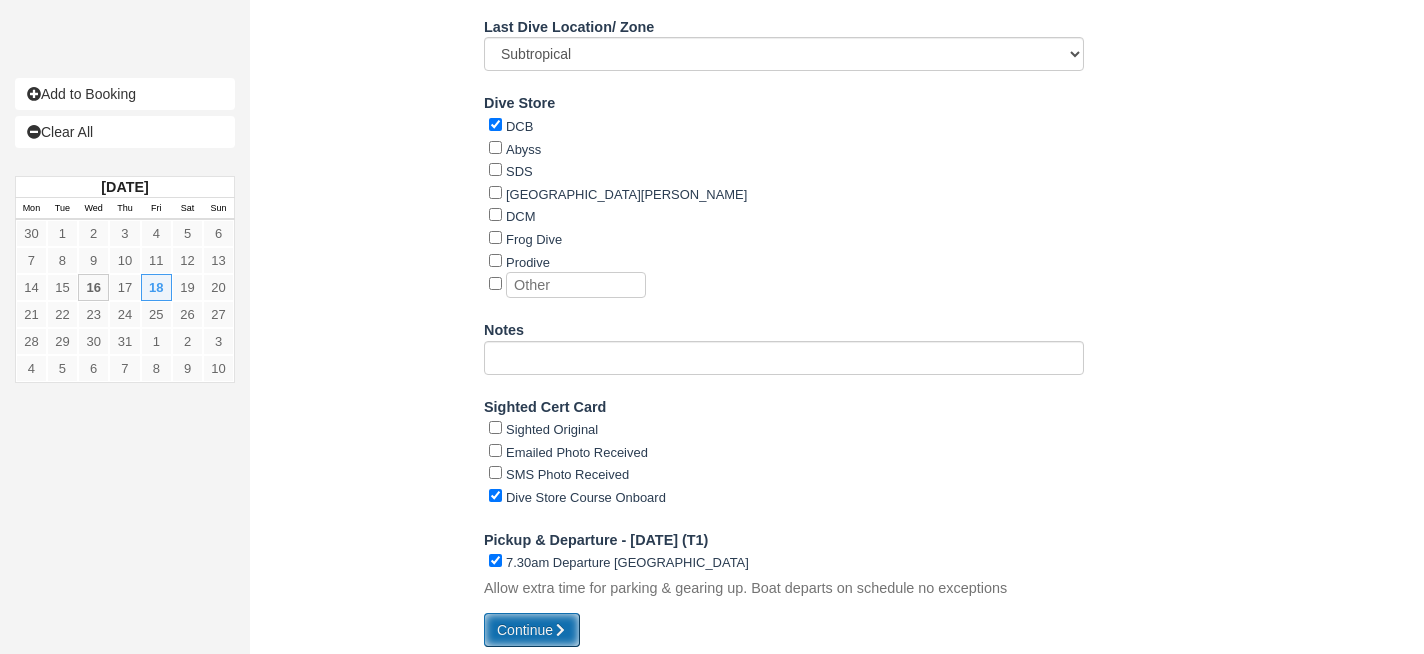 click on "Continue" at bounding box center [532, 630] 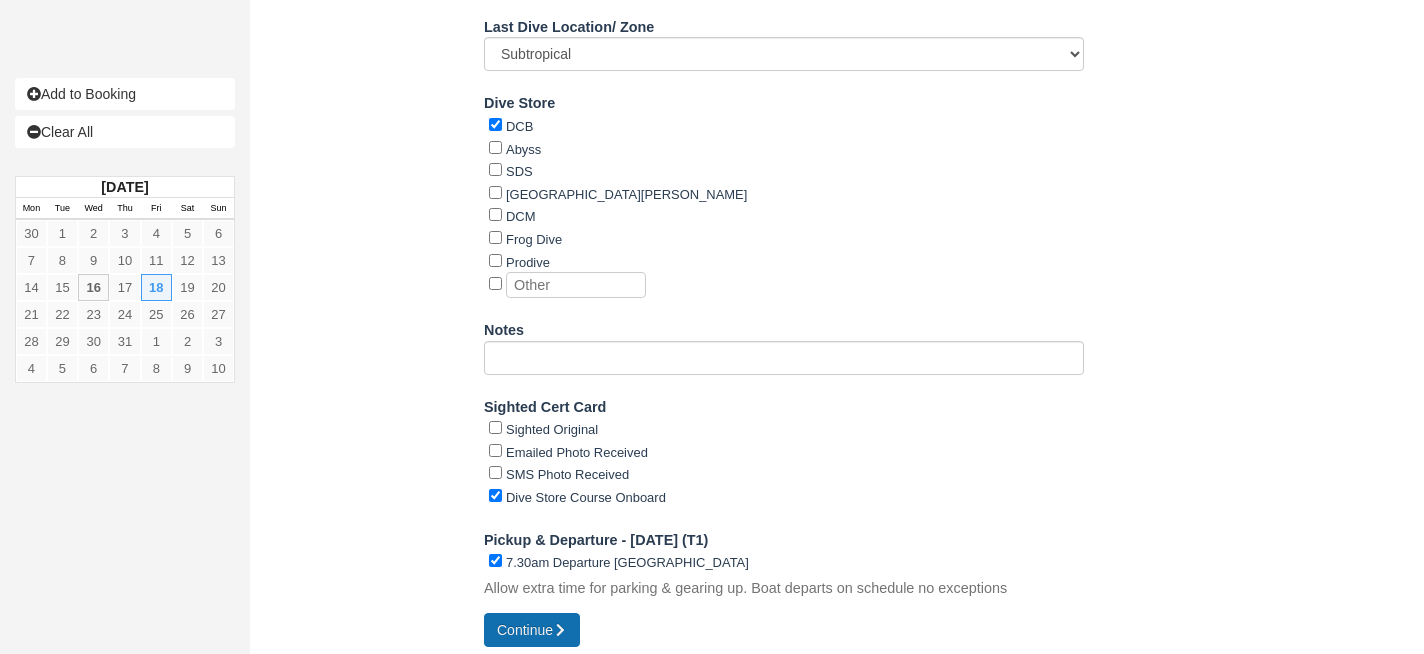 type on "+61449990309" 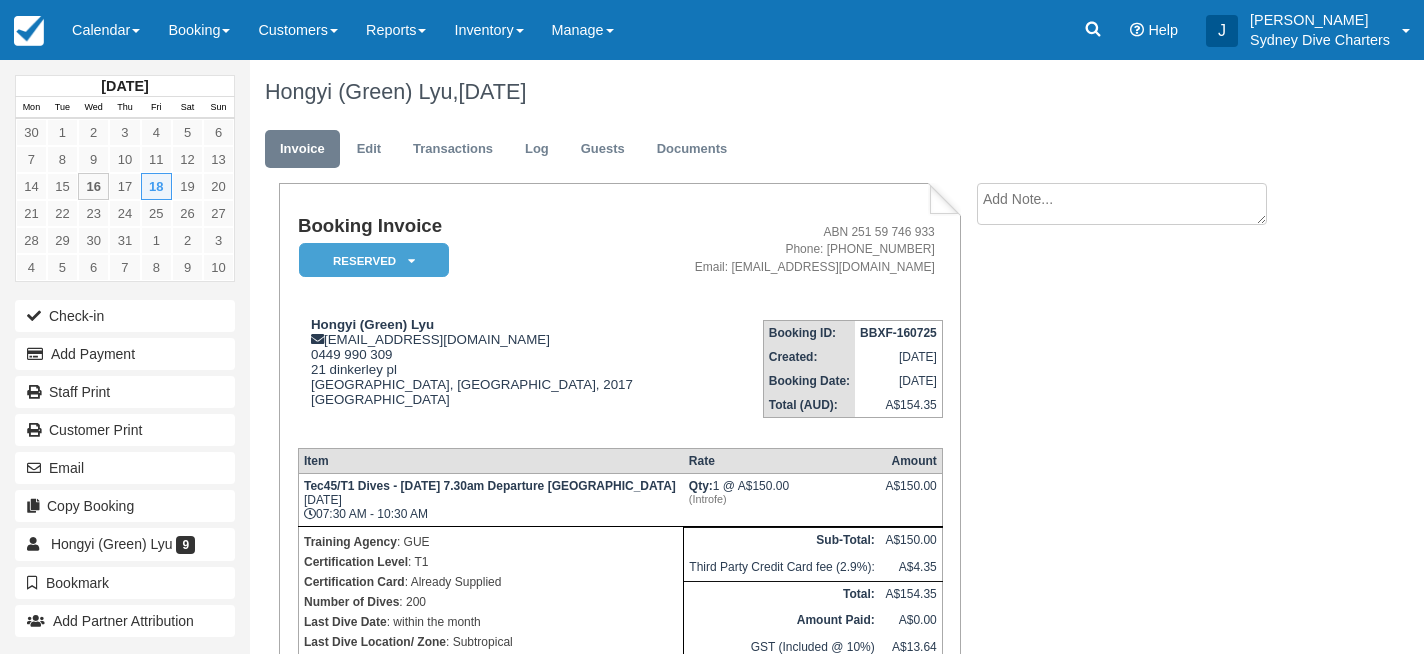 scroll, scrollTop: 0, scrollLeft: 0, axis: both 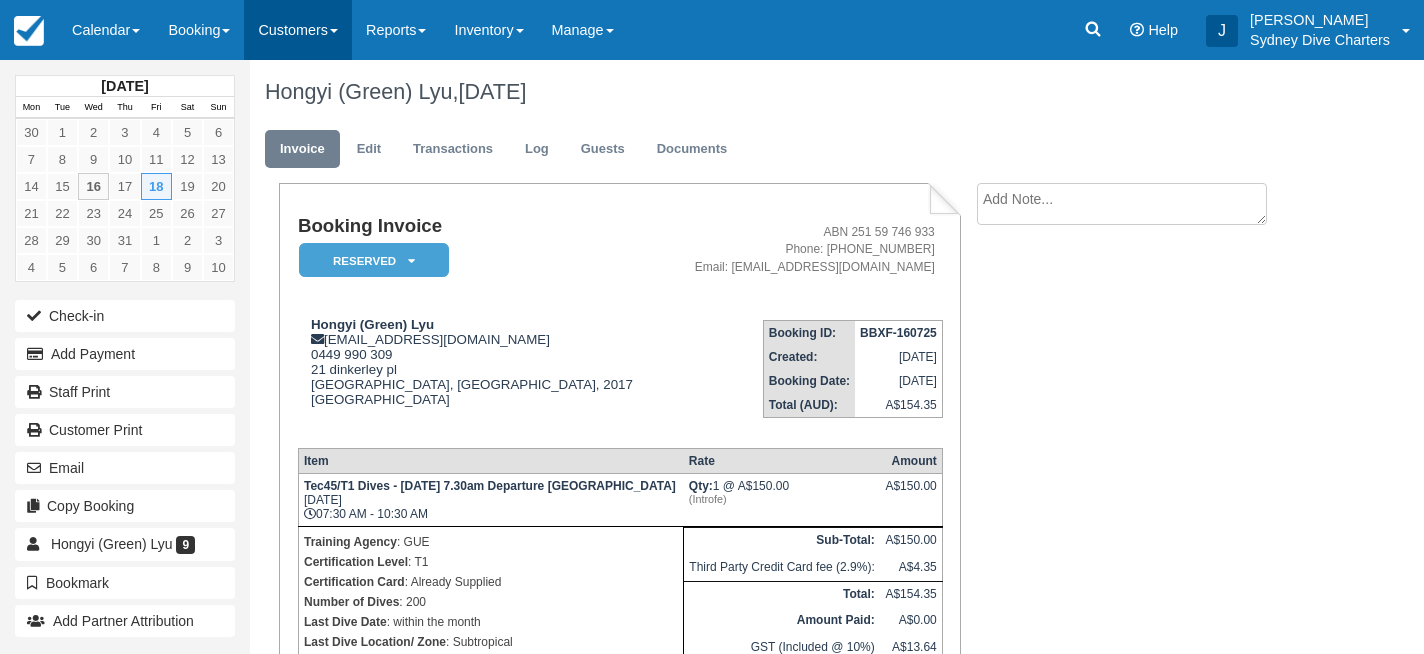 click on "Customers" at bounding box center (298, 30) 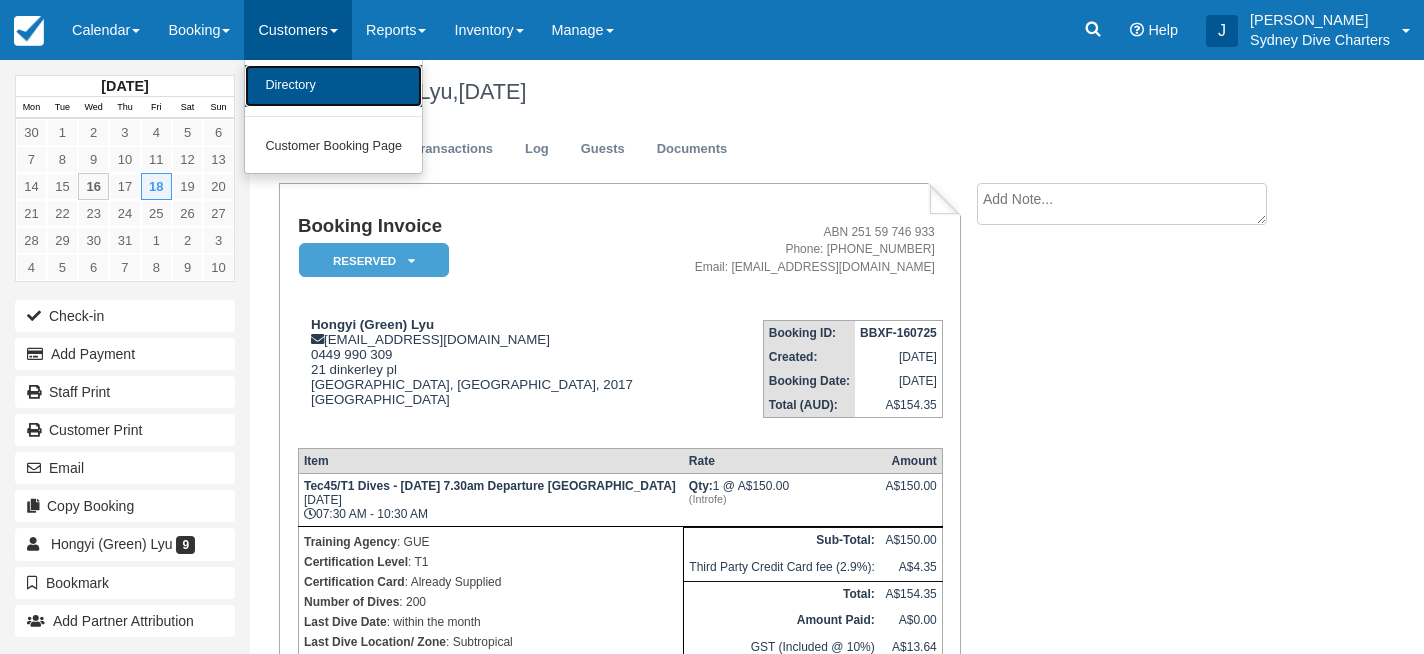 click on "Directory" at bounding box center [333, 86] 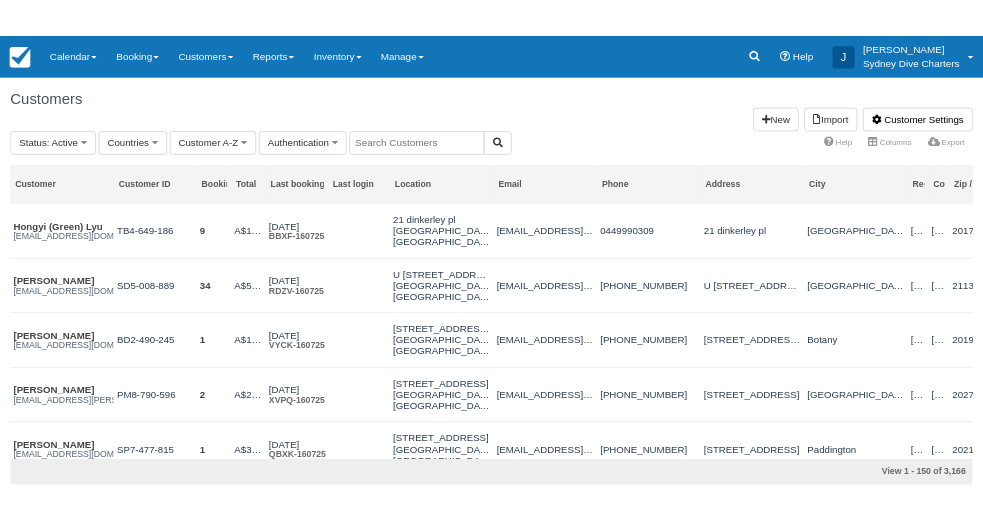 scroll, scrollTop: 0, scrollLeft: 0, axis: both 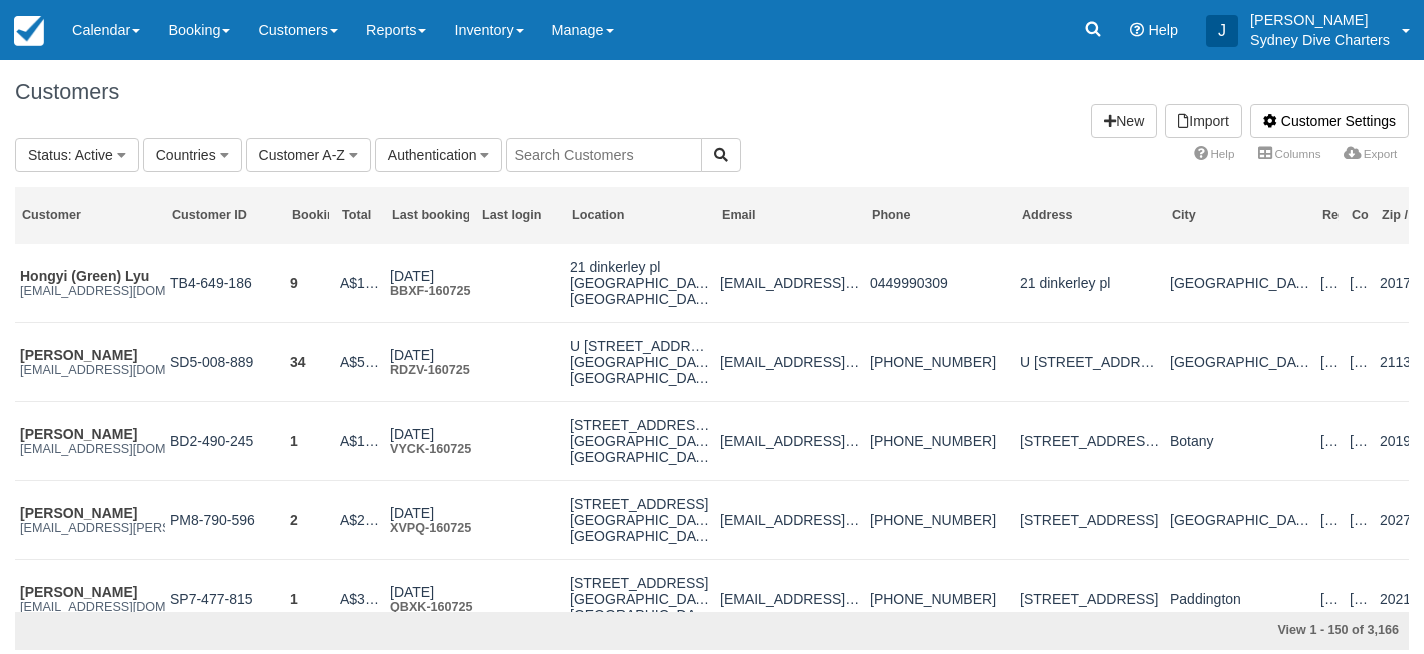 click at bounding box center [604, 155] 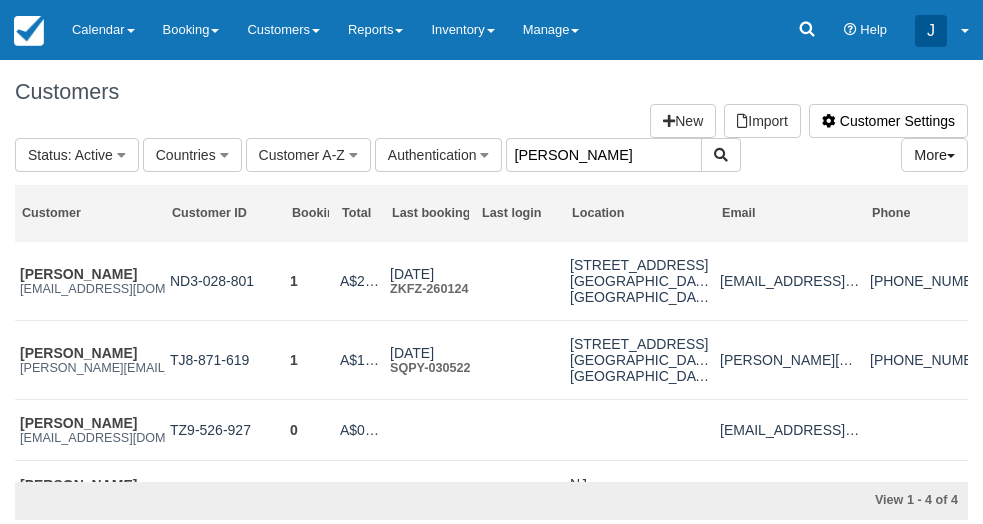 click on "danielle" at bounding box center (604, 155) 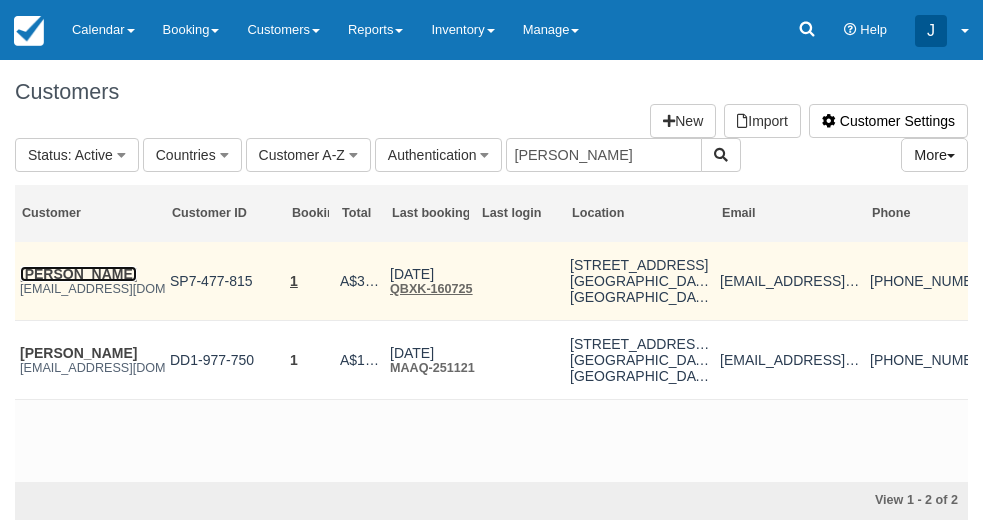 click on "[PERSON_NAME]" at bounding box center [78, 274] 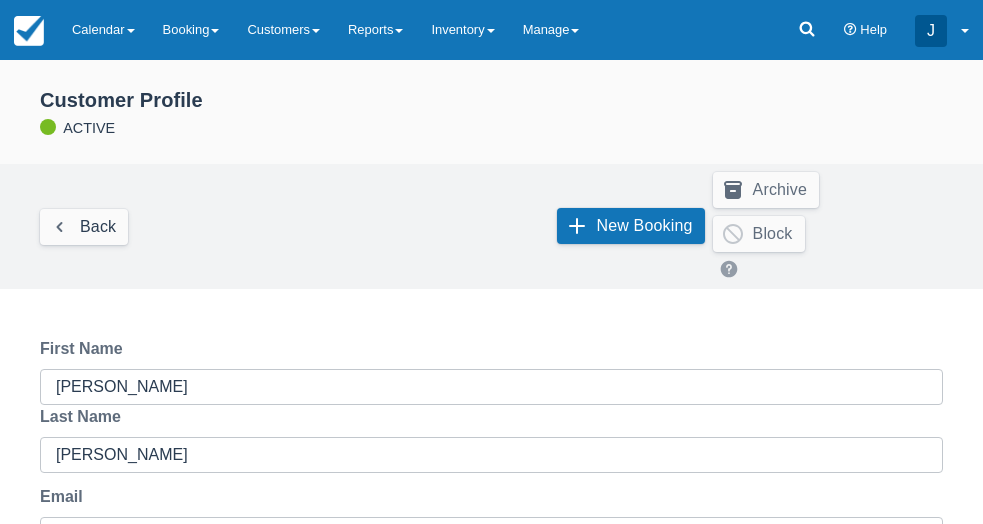 scroll, scrollTop: 0, scrollLeft: 0, axis: both 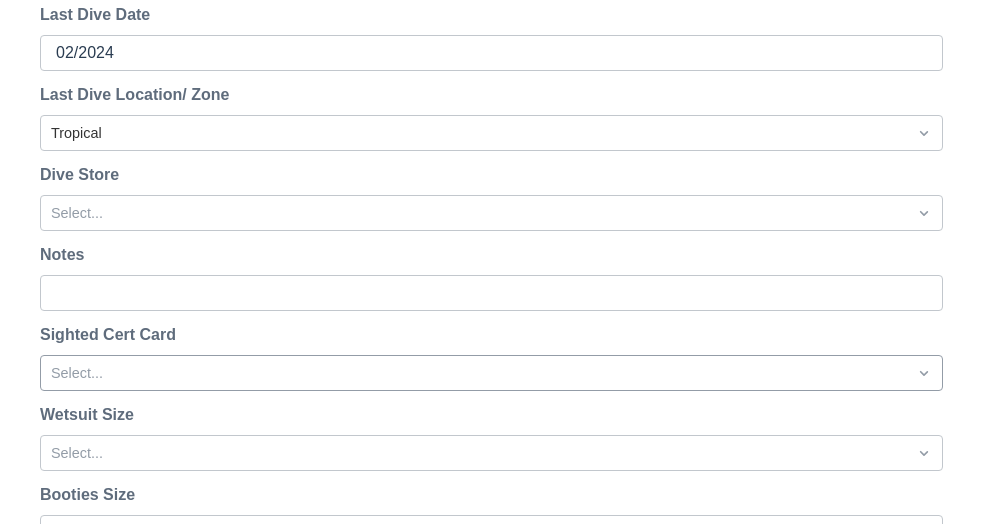 click on "Select..." at bounding box center [491, 373] 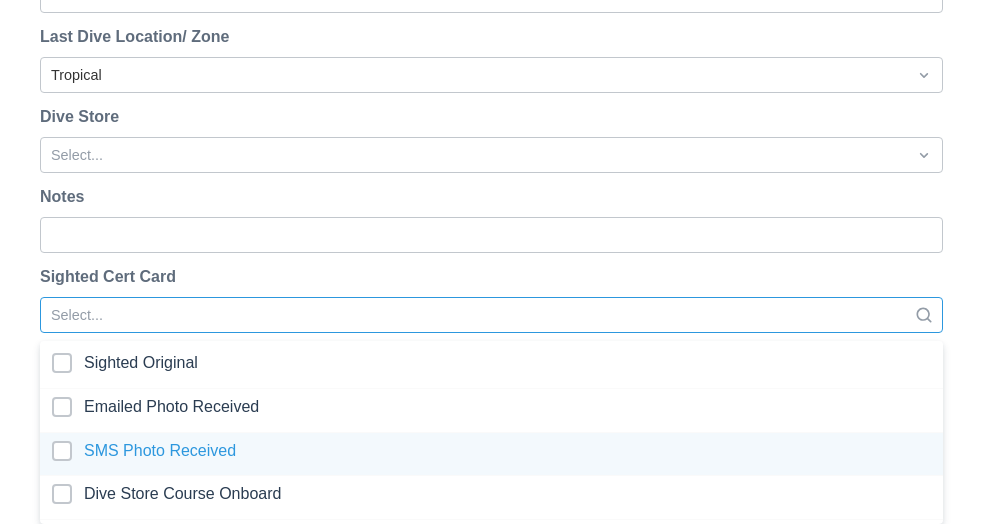 click at bounding box center [491, 454] 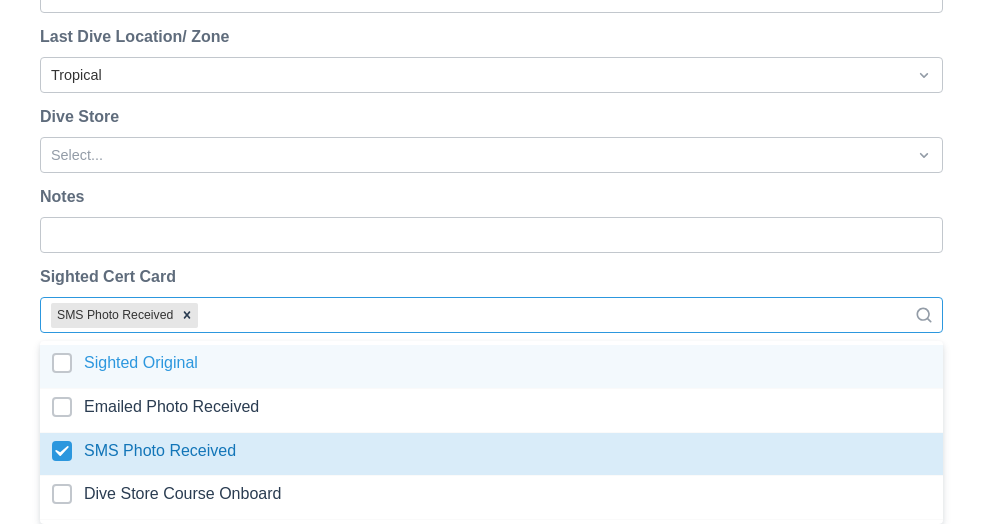 click at bounding box center [491, 366] 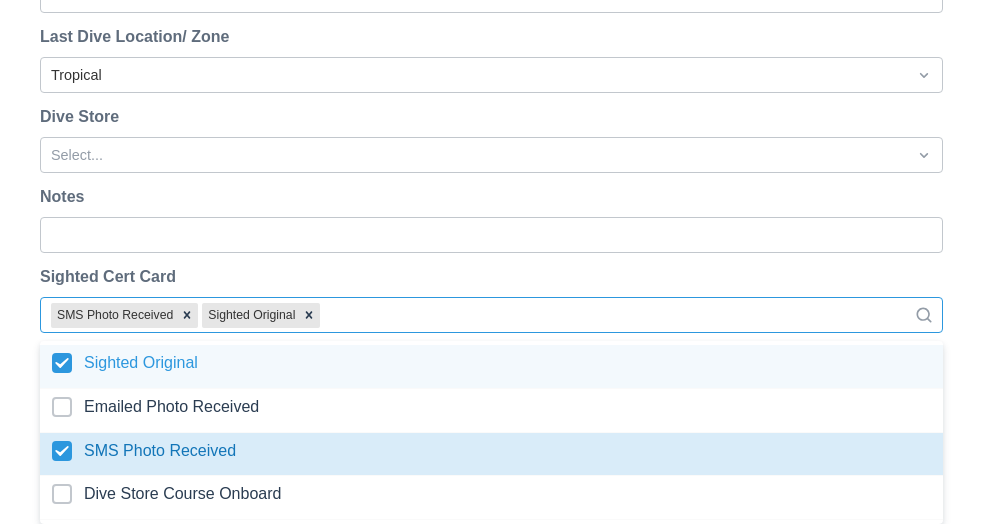 click at bounding box center [491, 366] 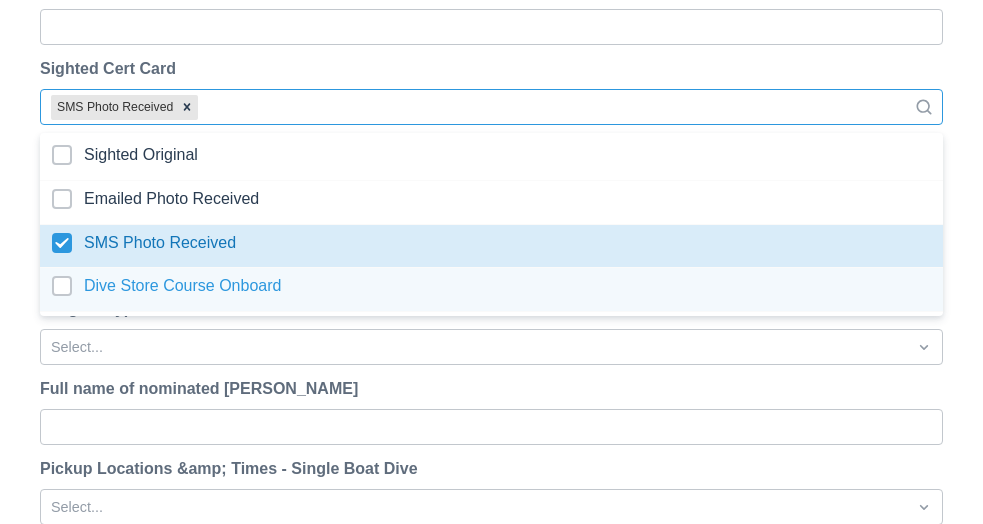 scroll, scrollTop: 1910, scrollLeft: 0, axis: vertical 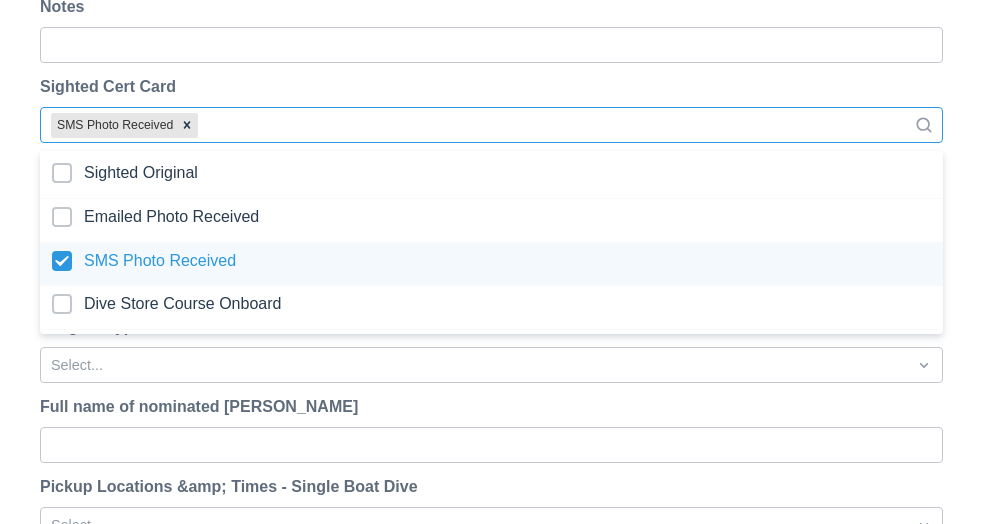 click at bounding box center (491, 264) 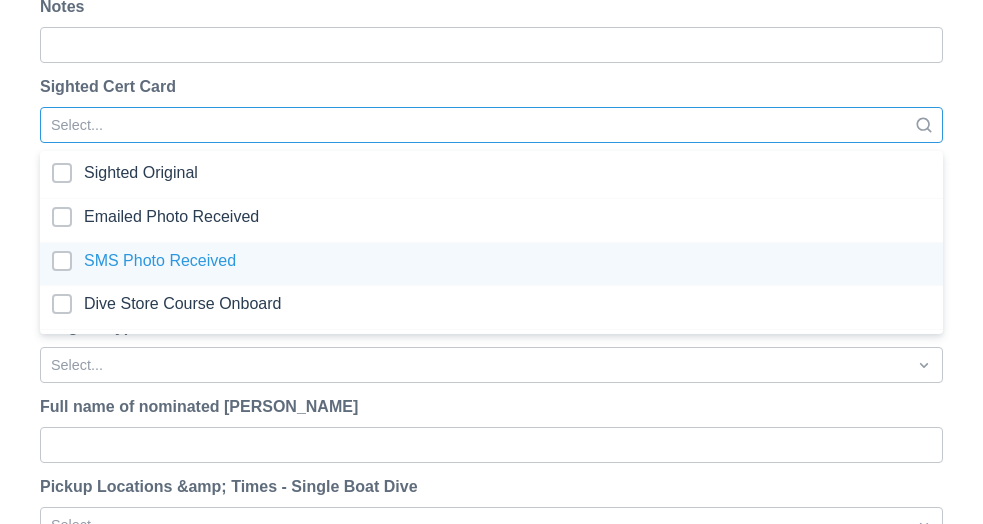 click at bounding box center (491, 264) 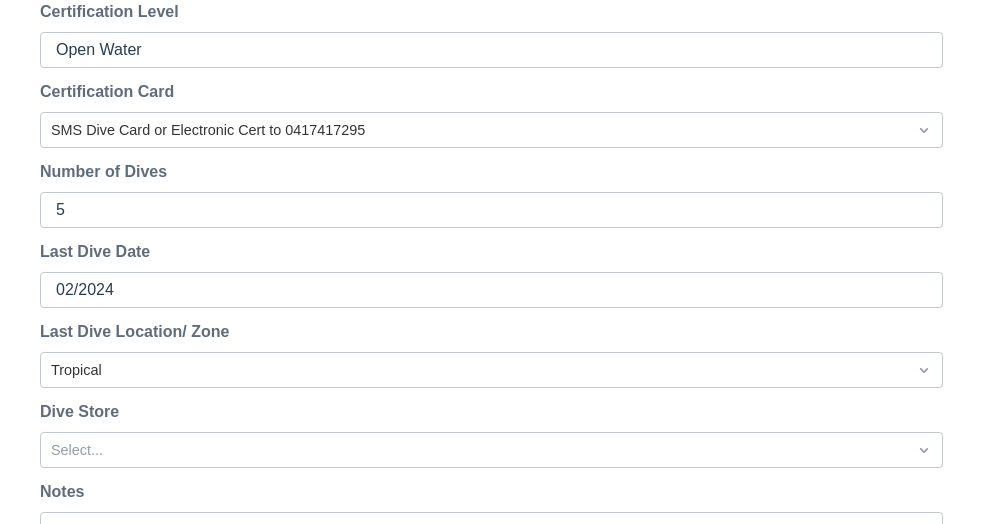 scroll, scrollTop: 1410, scrollLeft: 0, axis: vertical 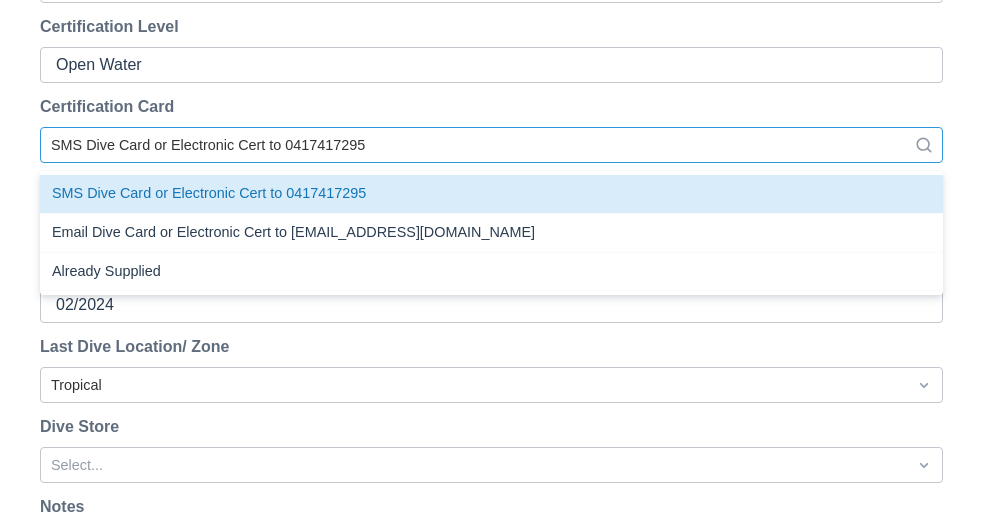 click at bounding box center [473, 146] 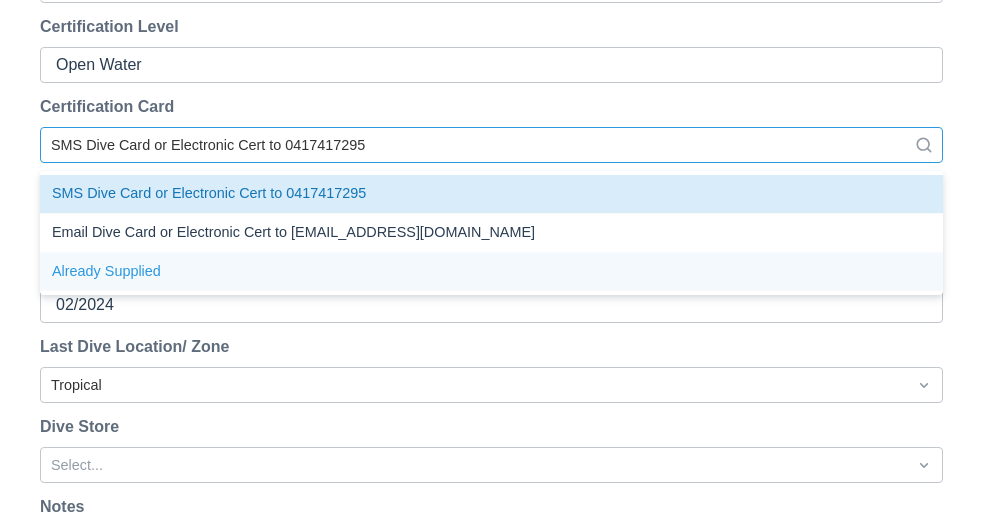 click on "Already Supplied" at bounding box center (491, 272) 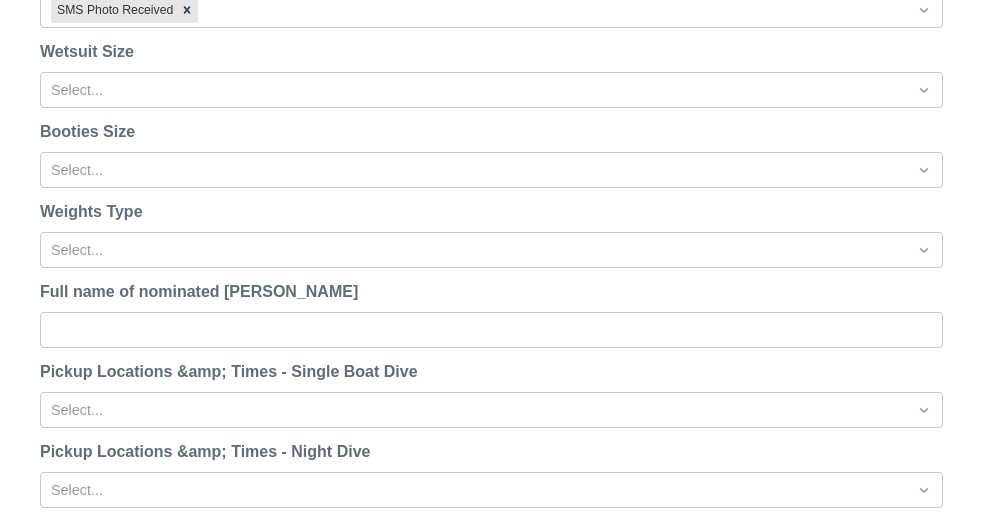 scroll, scrollTop: 2985, scrollLeft: 0, axis: vertical 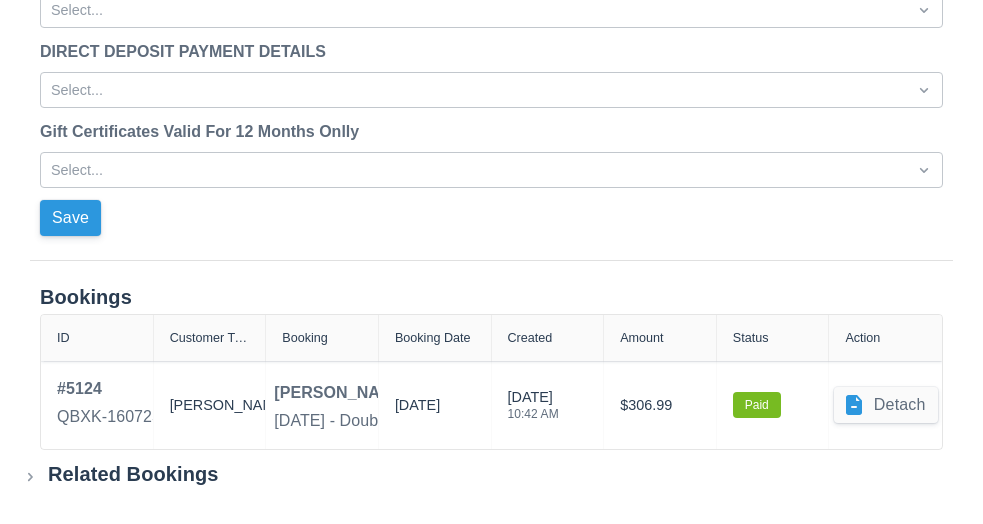 click on "Save" at bounding box center [70, 218] 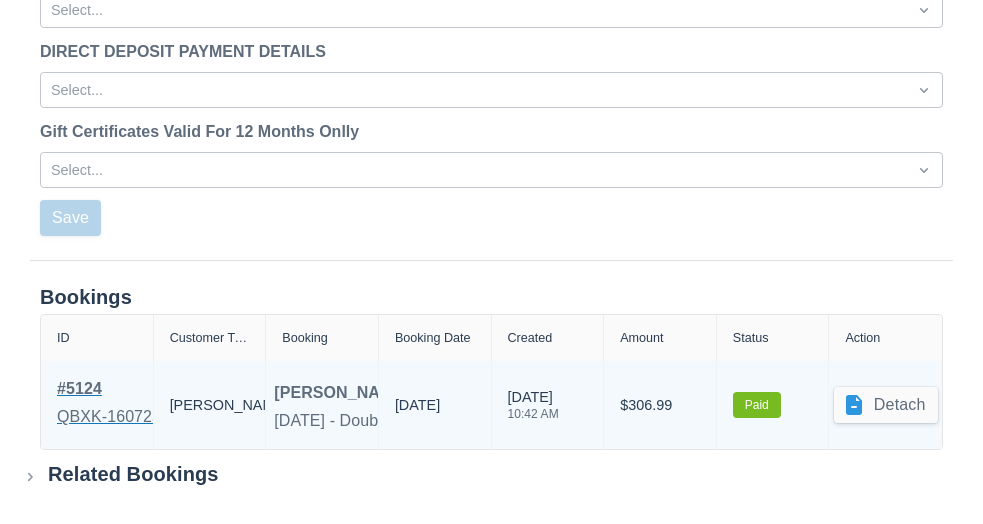 click on "# 5124" at bounding box center (109, 389) 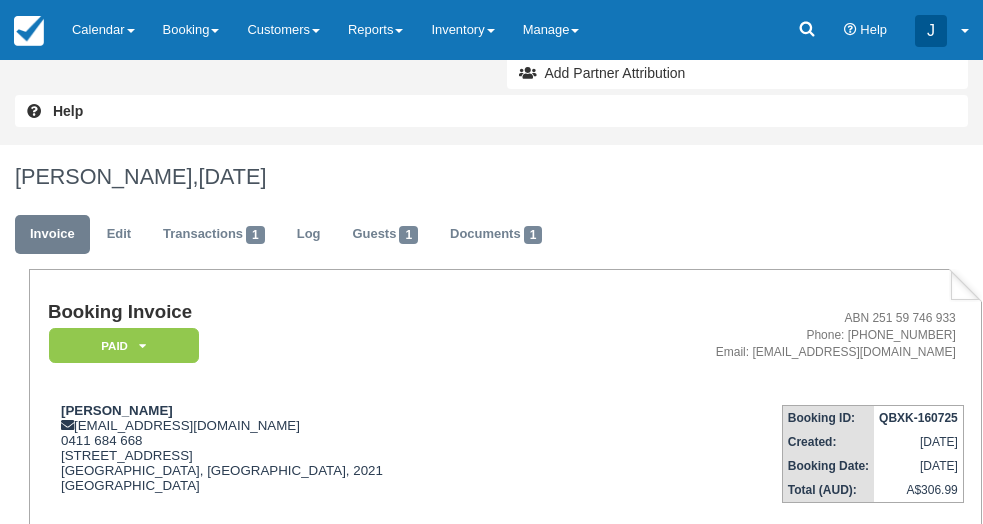 scroll, scrollTop: 422, scrollLeft: 0, axis: vertical 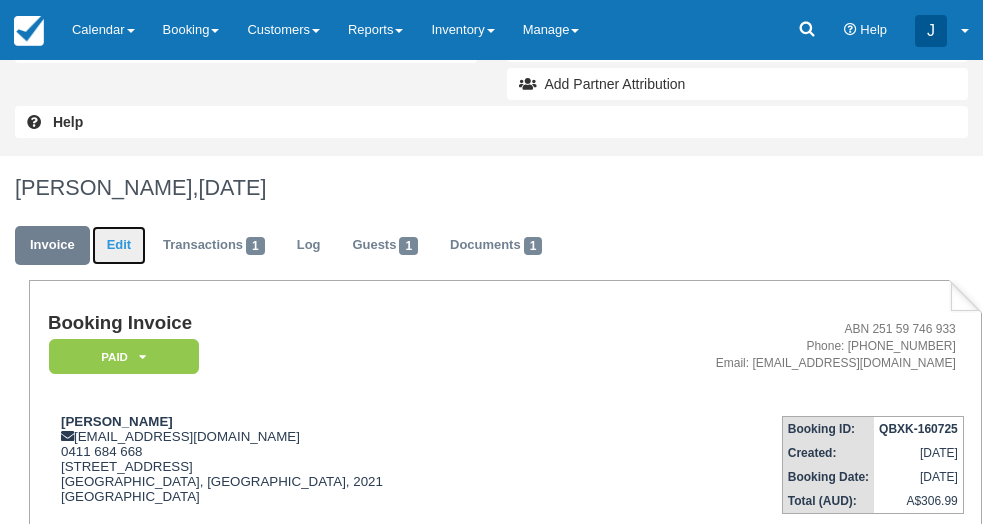 click on "Edit" at bounding box center (119, 245) 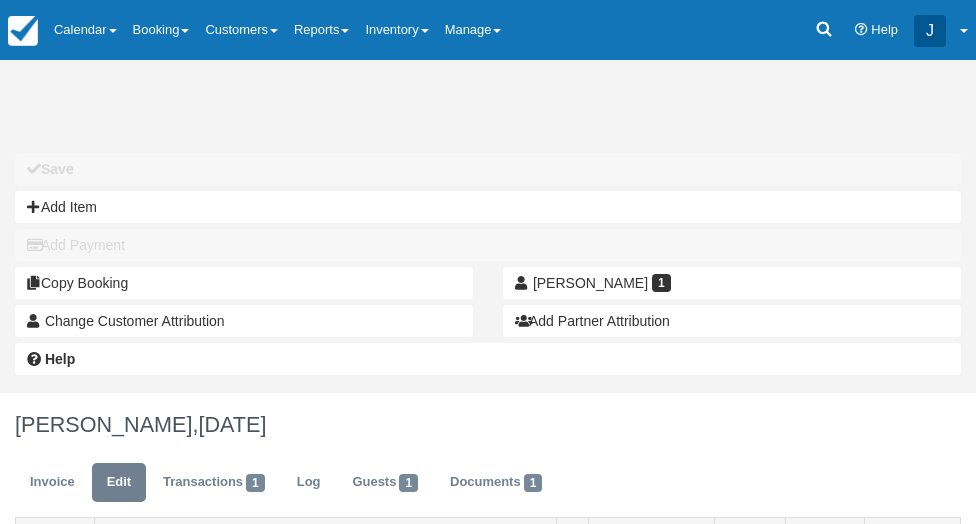 select on "Tropical" 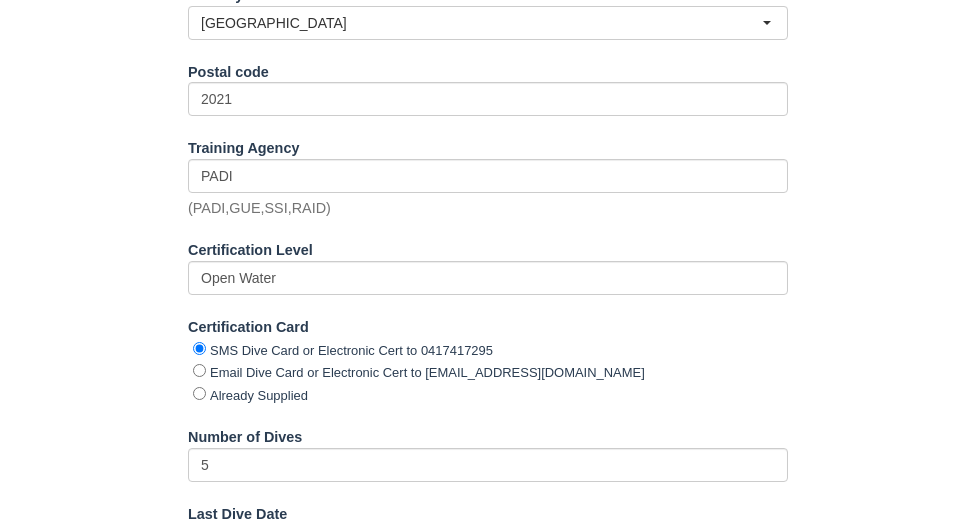 scroll, scrollTop: 1366, scrollLeft: 0, axis: vertical 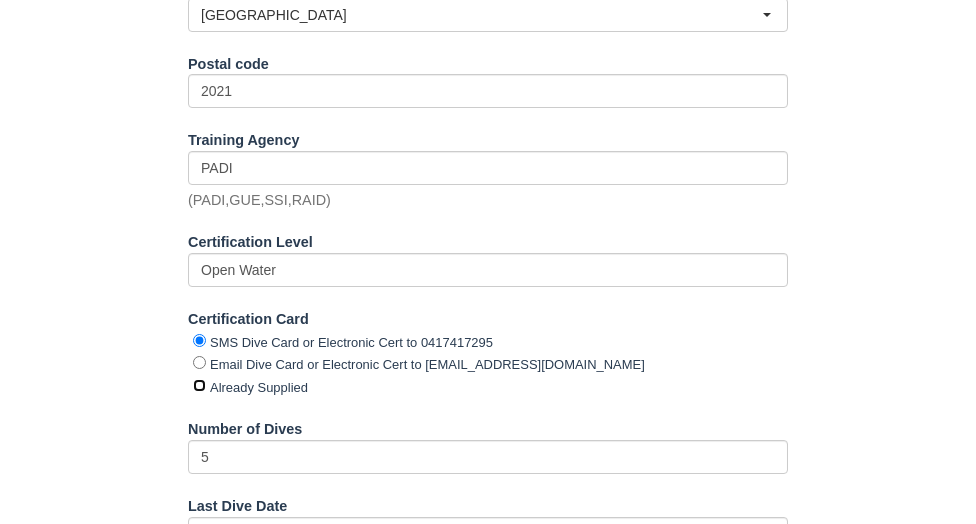 click on "Already Supplied" at bounding box center [199, 385] 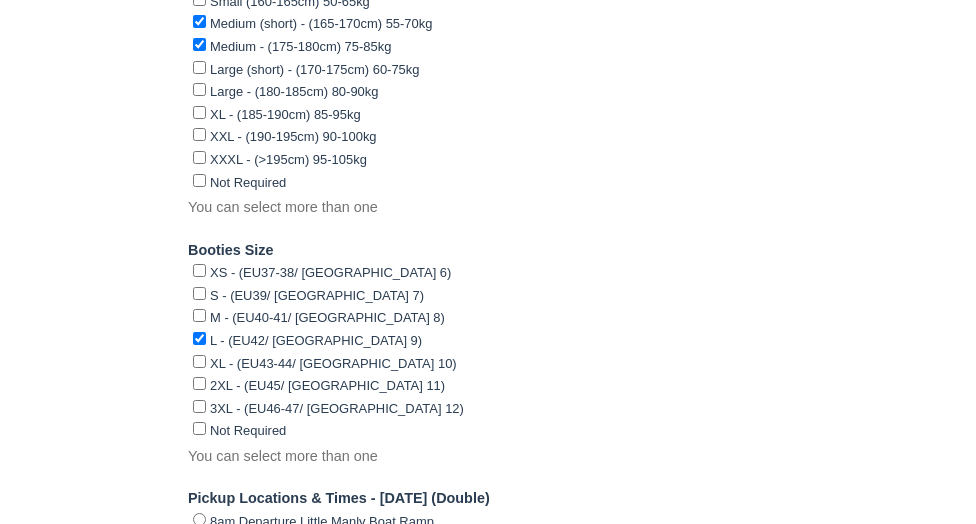 scroll, scrollTop: 2747, scrollLeft: 0, axis: vertical 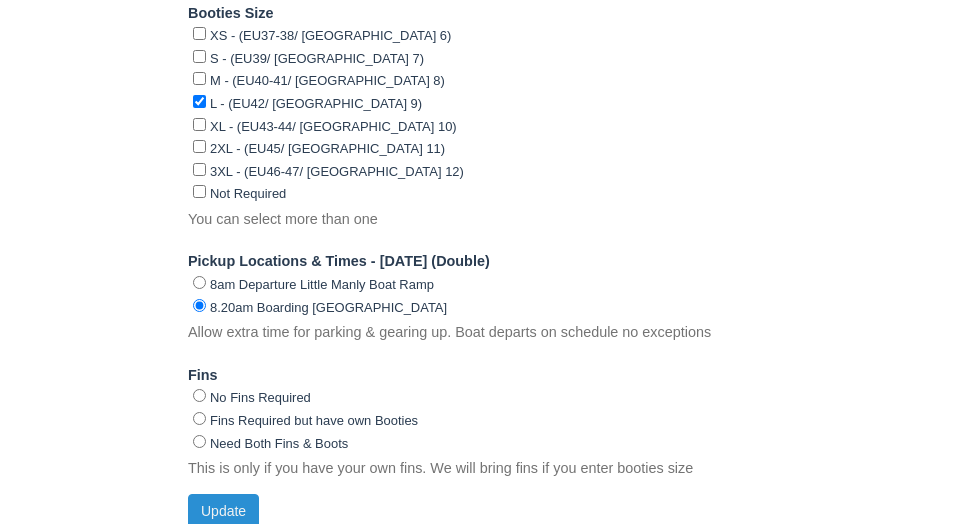 click on "Update" at bounding box center (223, 511) 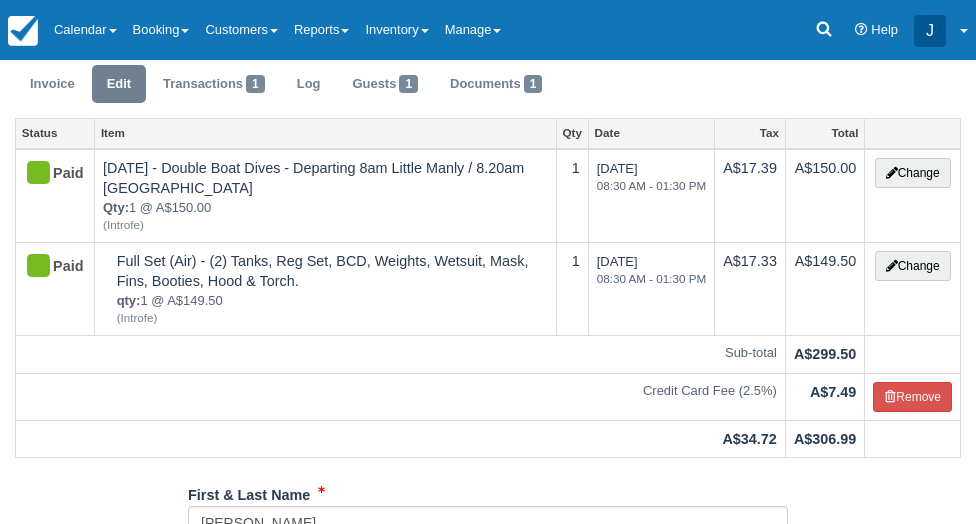 scroll, scrollTop: 0, scrollLeft: 0, axis: both 